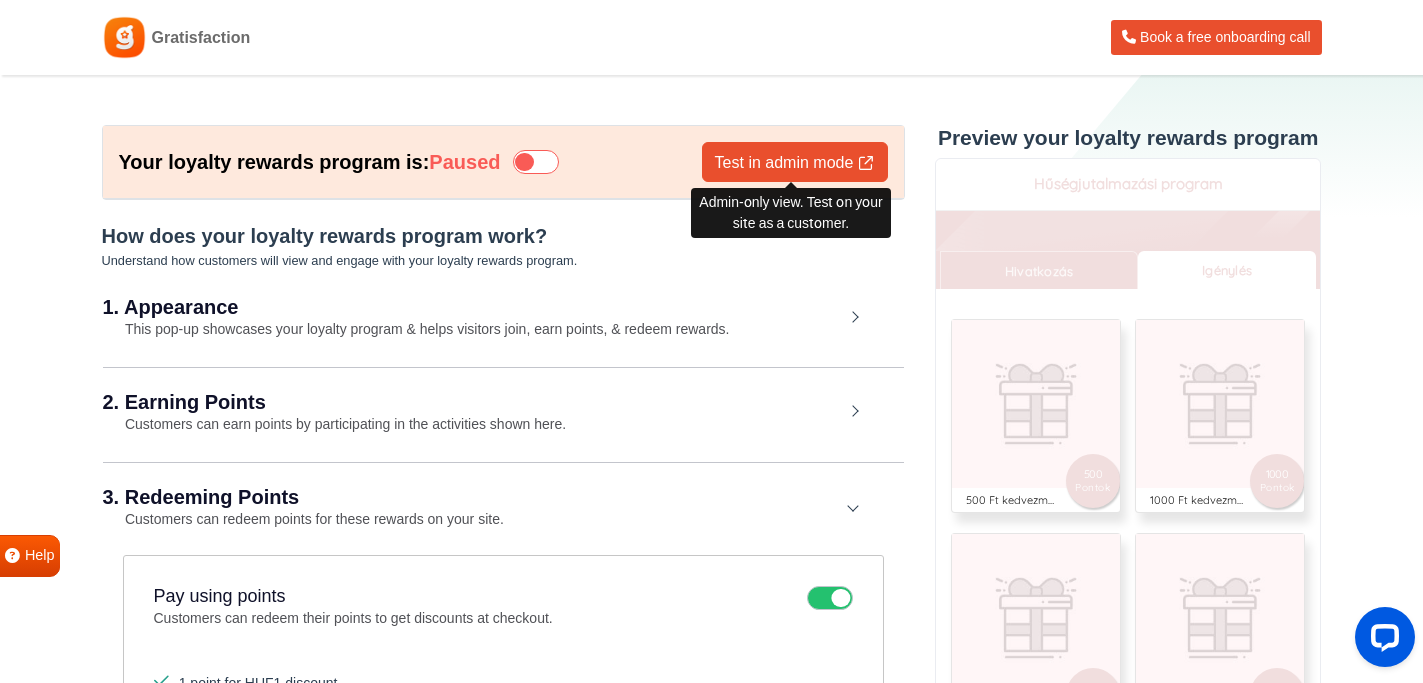 scroll, scrollTop: 0, scrollLeft: 0, axis: both 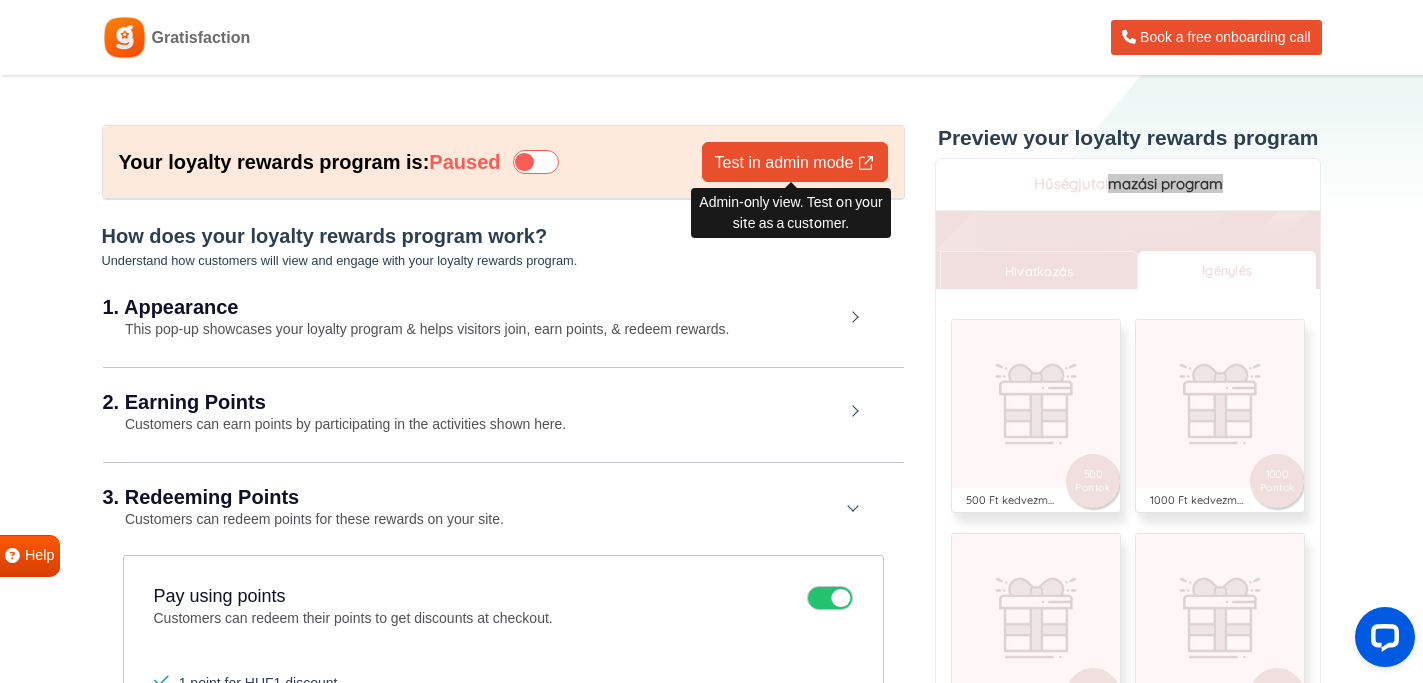 click on "Test in admin mode" at bounding box center [795, 162] 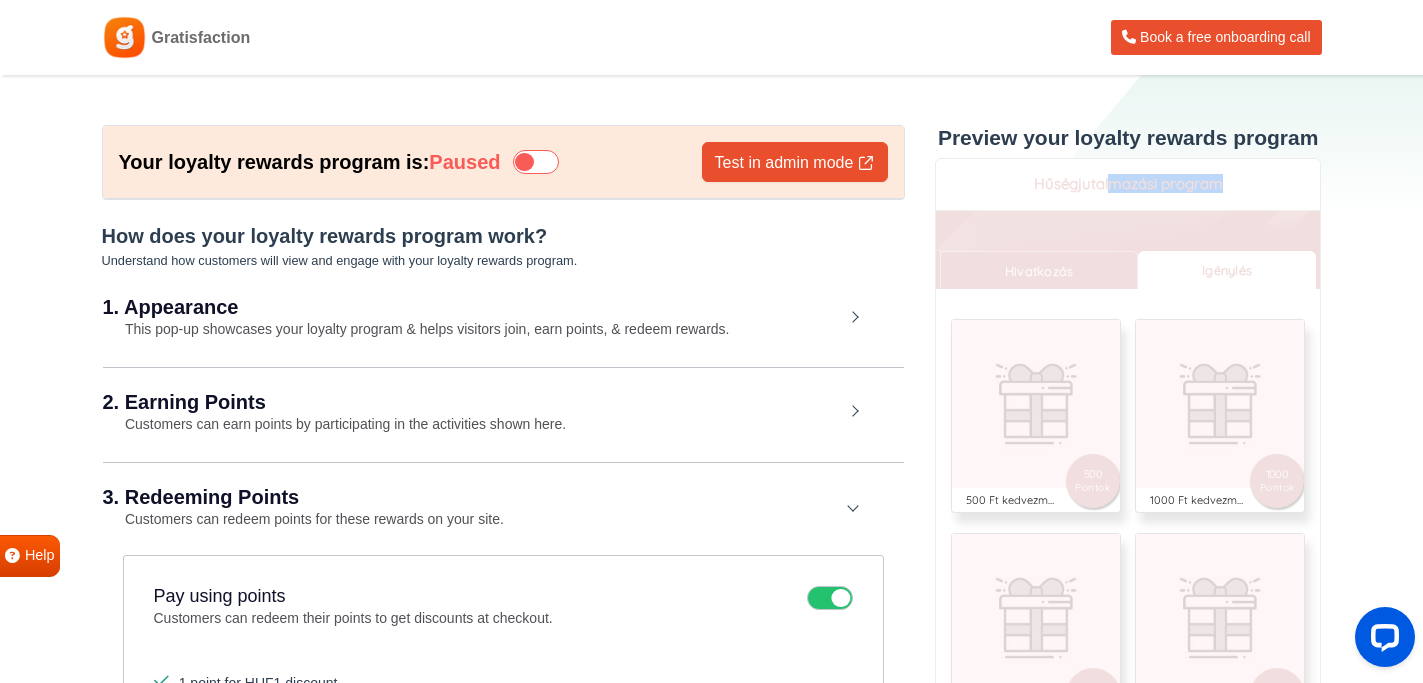 click on "Hűségjutalmazási program" at bounding box center [1128, 184] 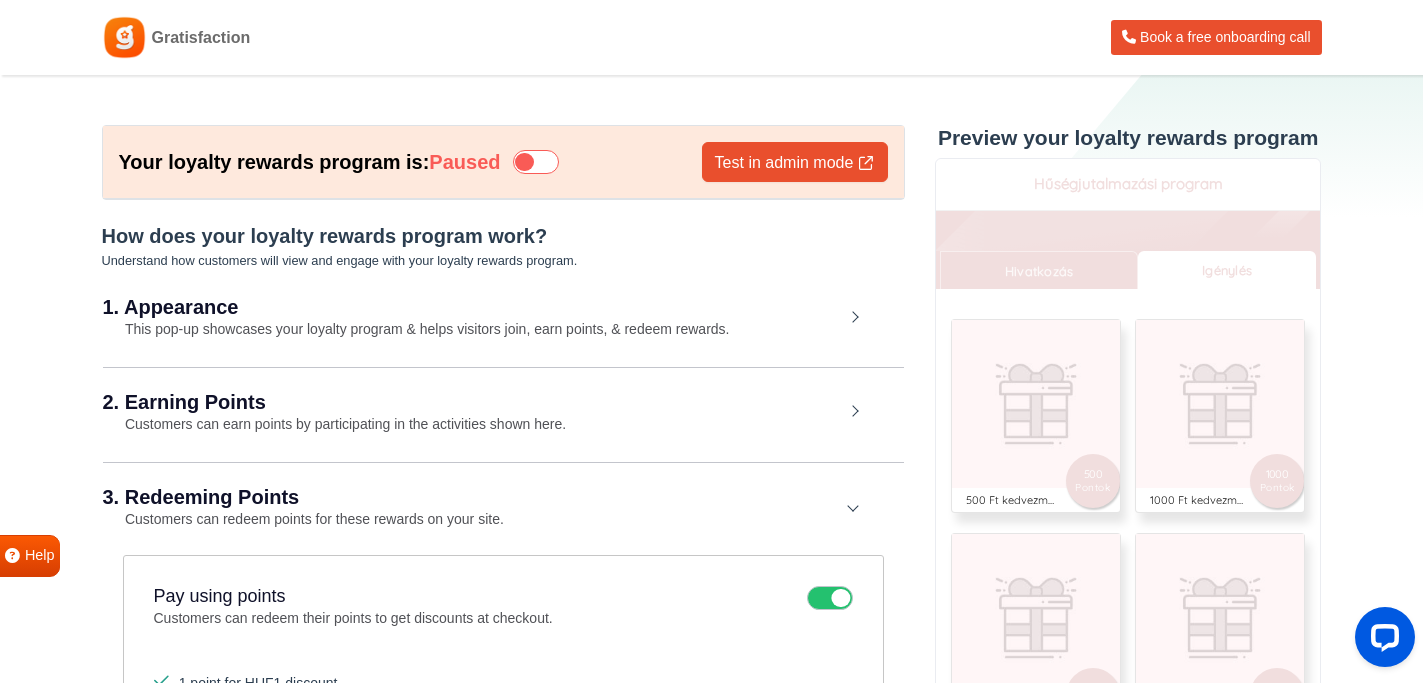 click on "Your loyalty rewards program is:  Paused  Test in admin mode   How does your loyalty rewards program work?   Understand how customers will view and engage with your loyalty rewards program.  1. Appearance This pop-up showcases your loyalty program & helps visitors join, earn points, & redeem rewards. Pop up Widget Setup Mobile Desktop Position Mid Right Mid Left Top Bar Top Left Top Right Top Center Bottom Bar Bottom Left Bottom Right Bottom Center Display type Compact Full Hide Widget Text color #ffffff Close Icon 0 hex #ffffff Submit Icon Background color #121212 Close Icon 0 hex #121212 Submit Icon Icon Save REWARDS Sample view 2. Earning Points Customers can earn points by participating in the activities shown here. Reward points for purchases Reward customers for shopping on your site.  5 points for every HUF1 spend.   Edit  Sign up reward For creating an account on your site. 100 points.  Edit  Referral program Reward customers for referring their friends.  Friends get 10% off first purchase.   Edit" at bounding box center [503, 991] 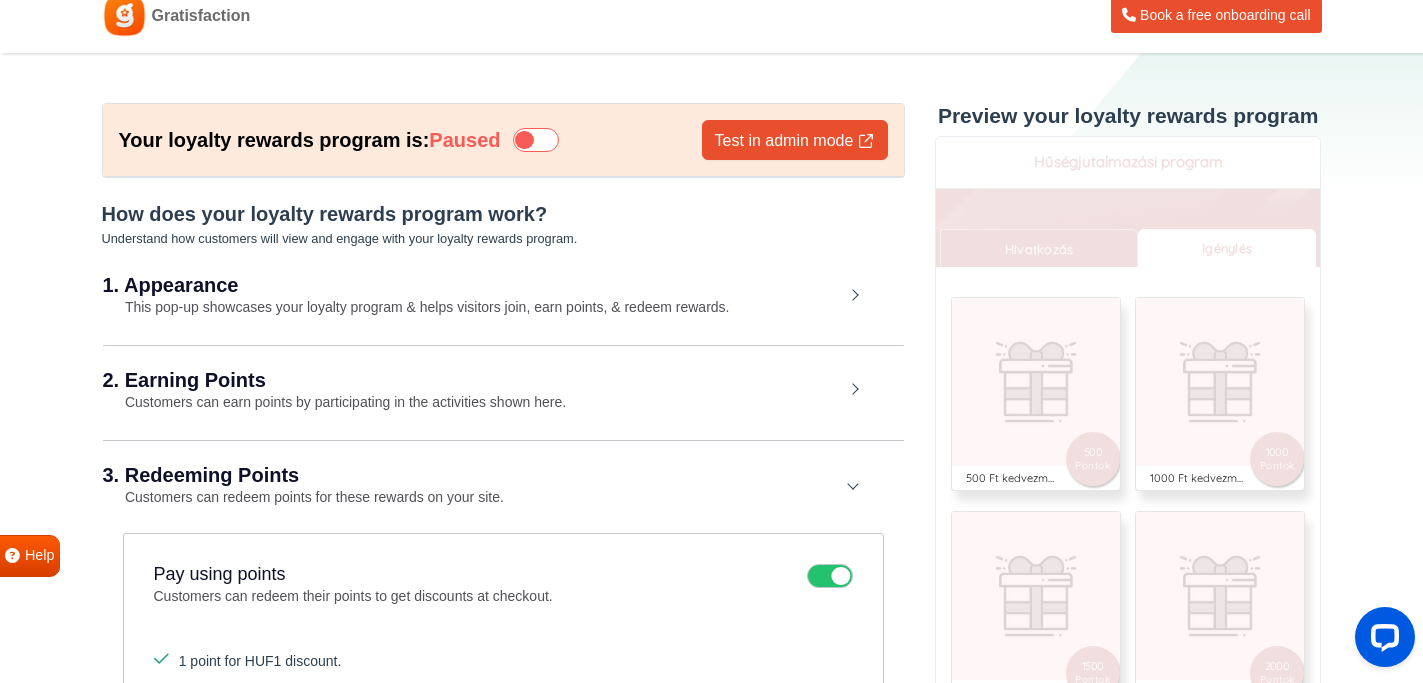 scroll, scrollTop: 140, scrollLeft: 0, axis: vertical 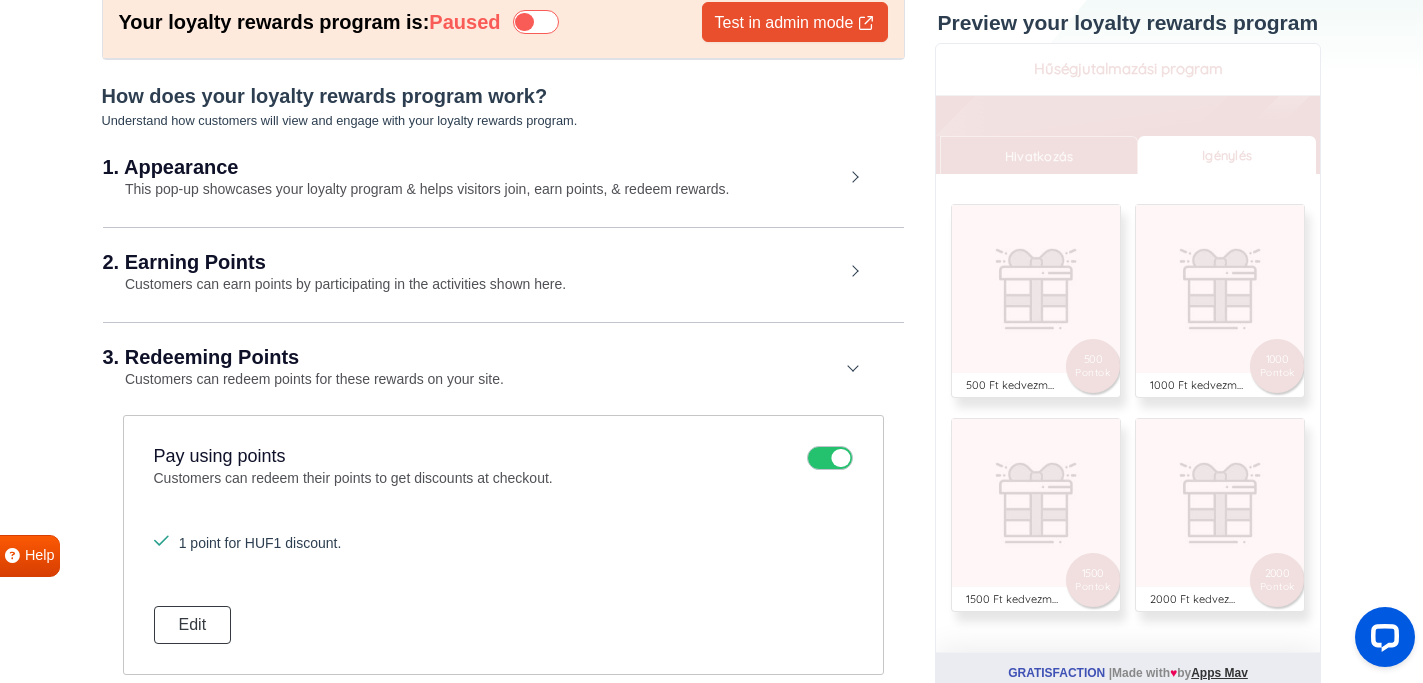 click on "This pop-up showcases your loyalty program & helps visitors join, earn points, & redeem rewards." at bounding box center (416, 189) 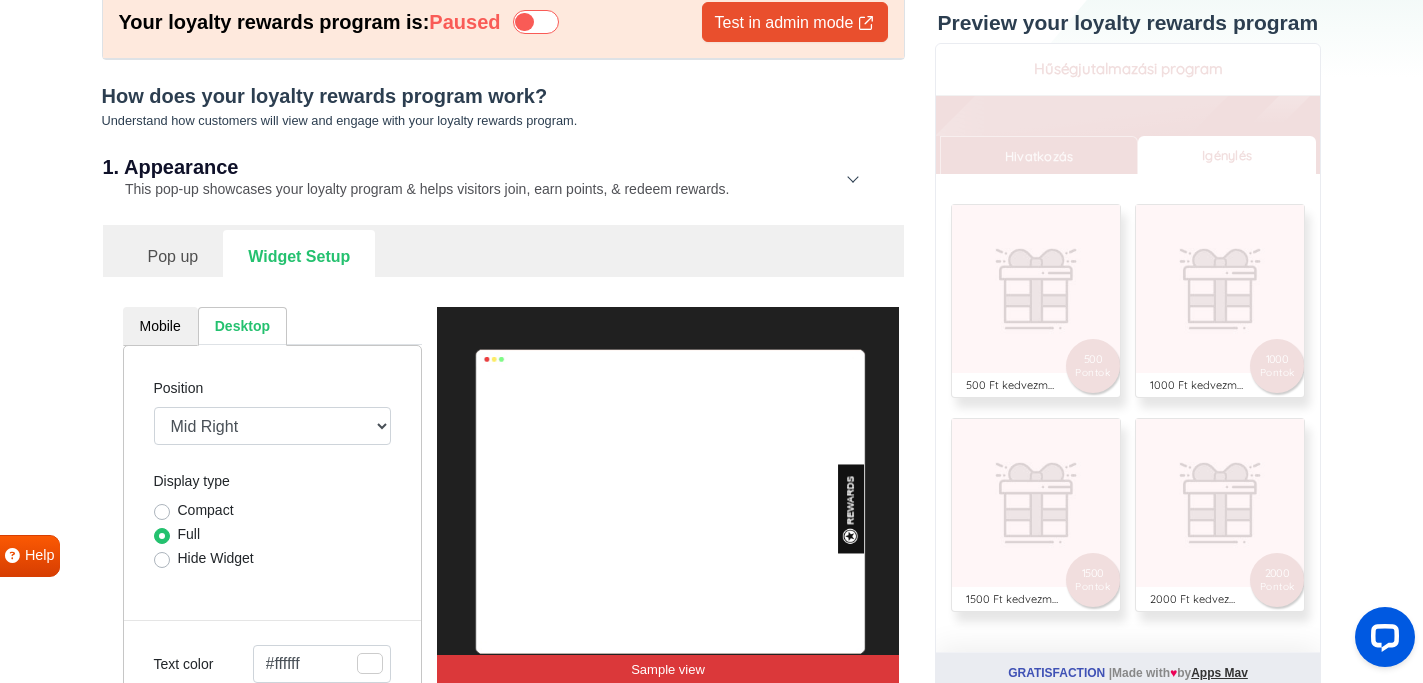 click on "Pop up" at bounding box center (173, 254) 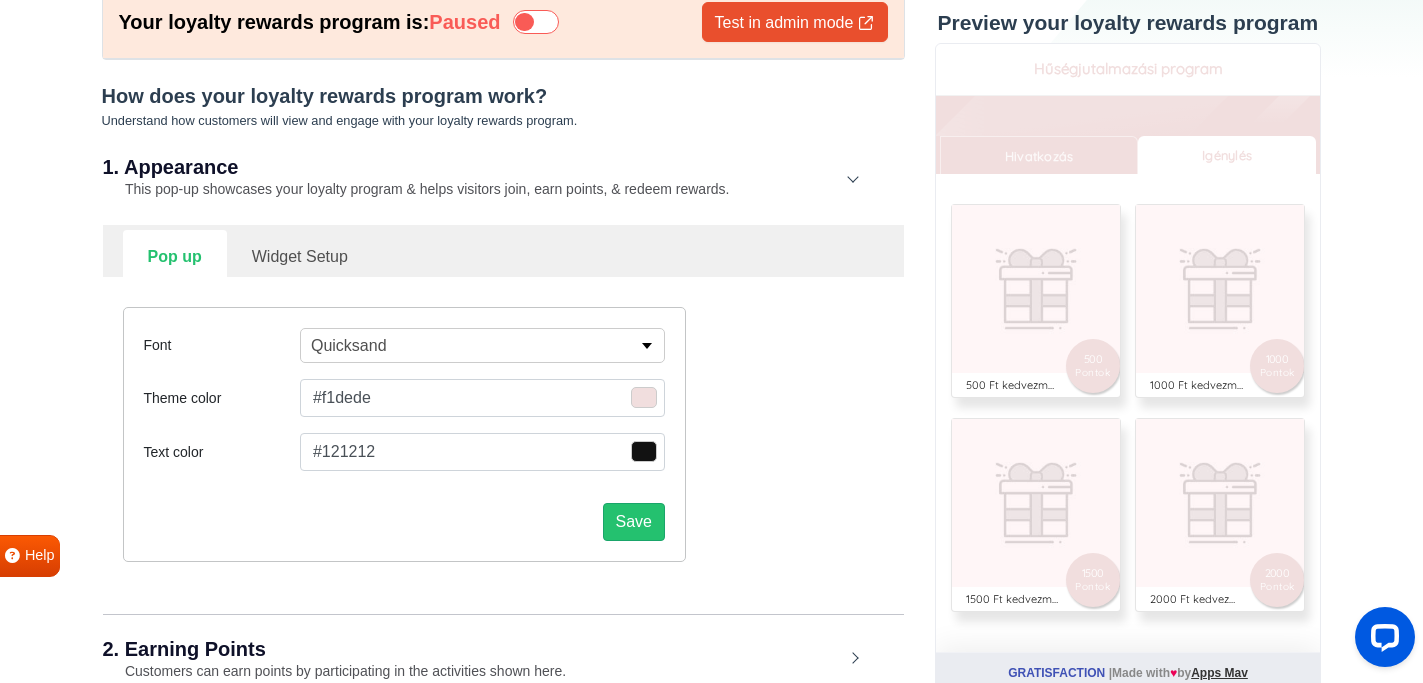 click on "Widget Setup" at bounding box center (300, 254) 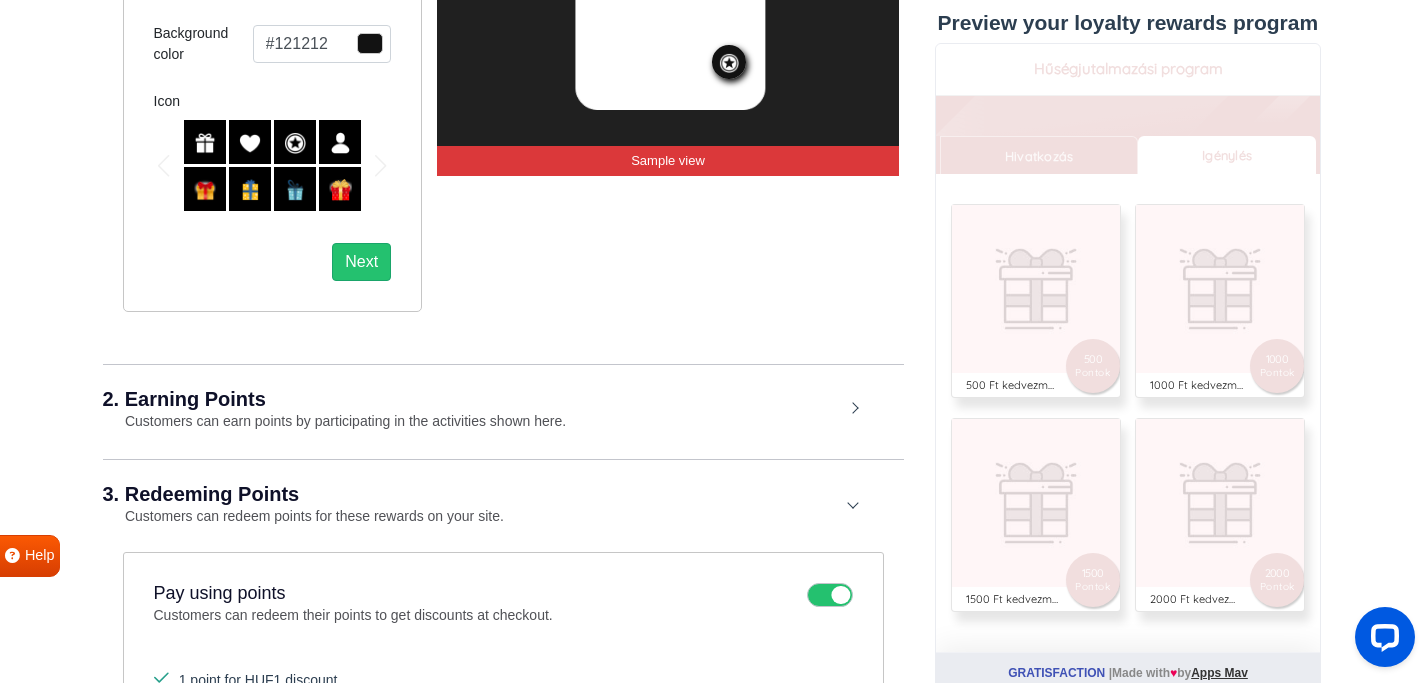 scroll, scrollTop: 784, scrollLeft: 0, axis: vertical 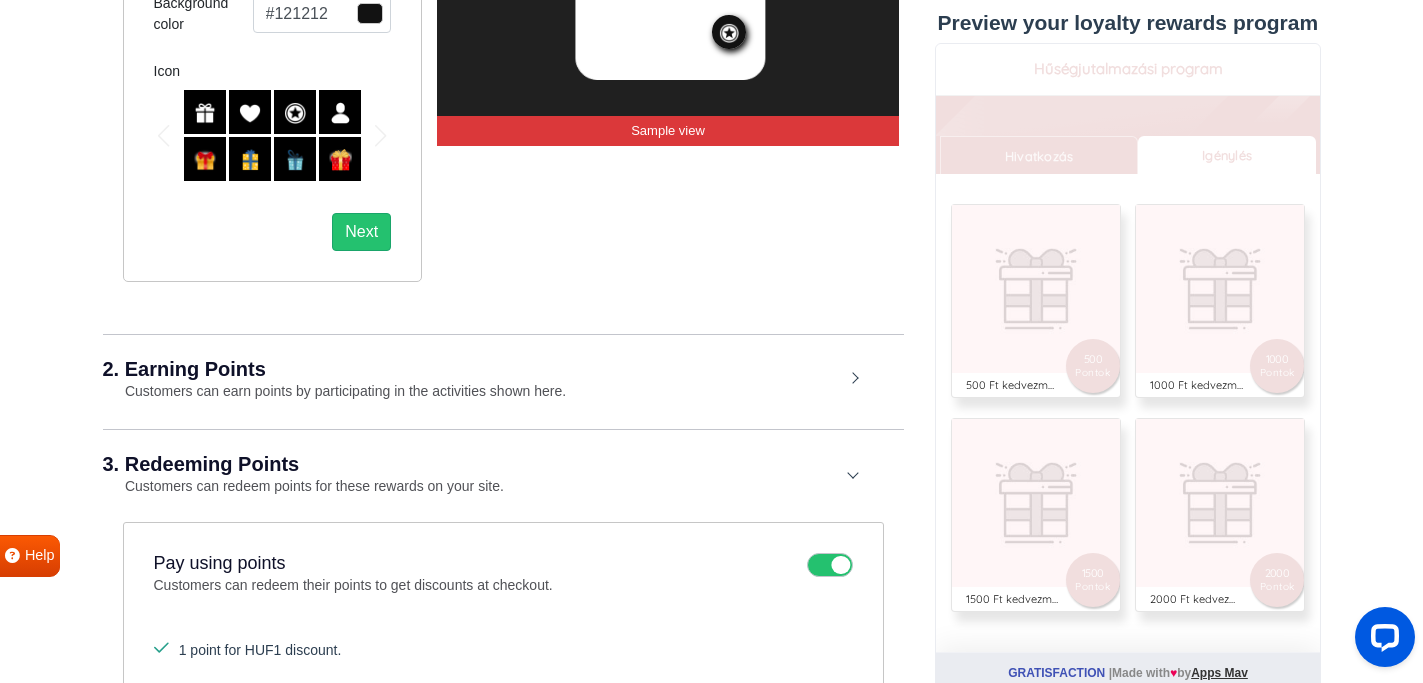 click on "2. Earning Points Customers can earn points by participating in the activities shown here." at bounding box center (503, 380) 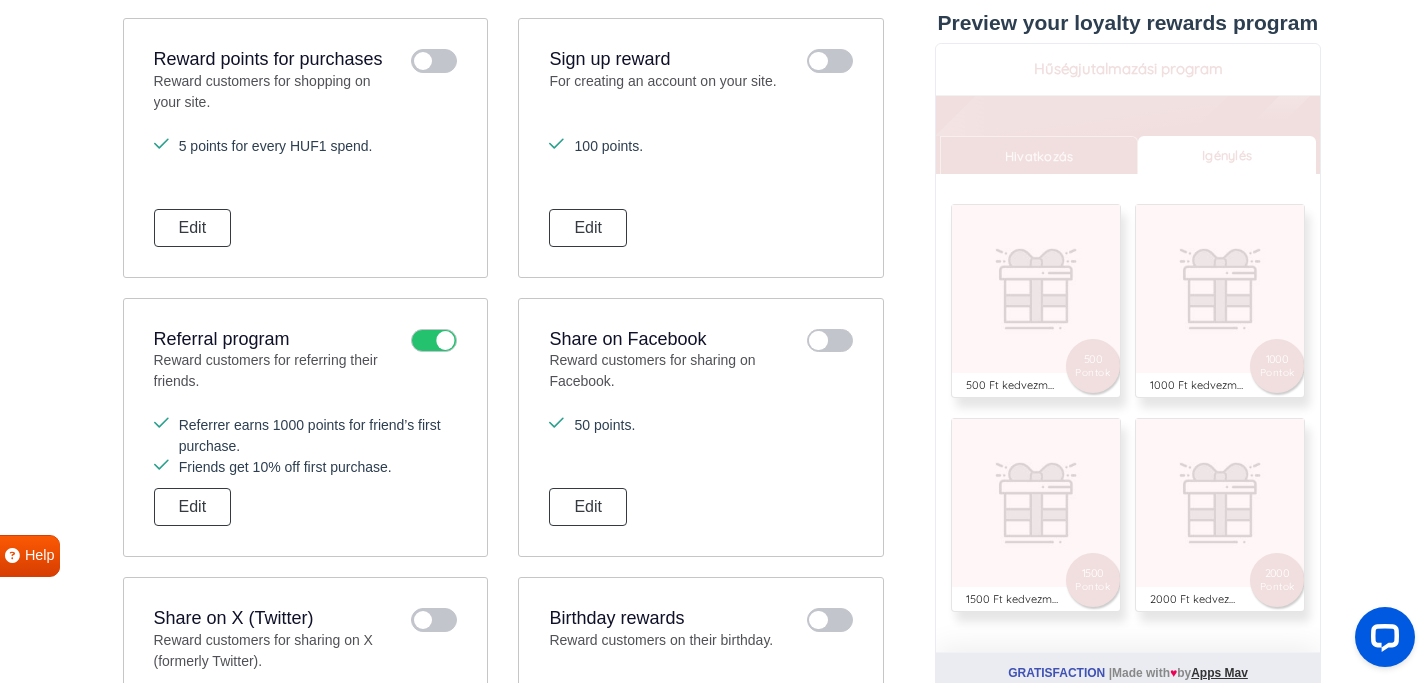 scroll, scrollTop: 1652, scrollLeft: 0, axis: vertical 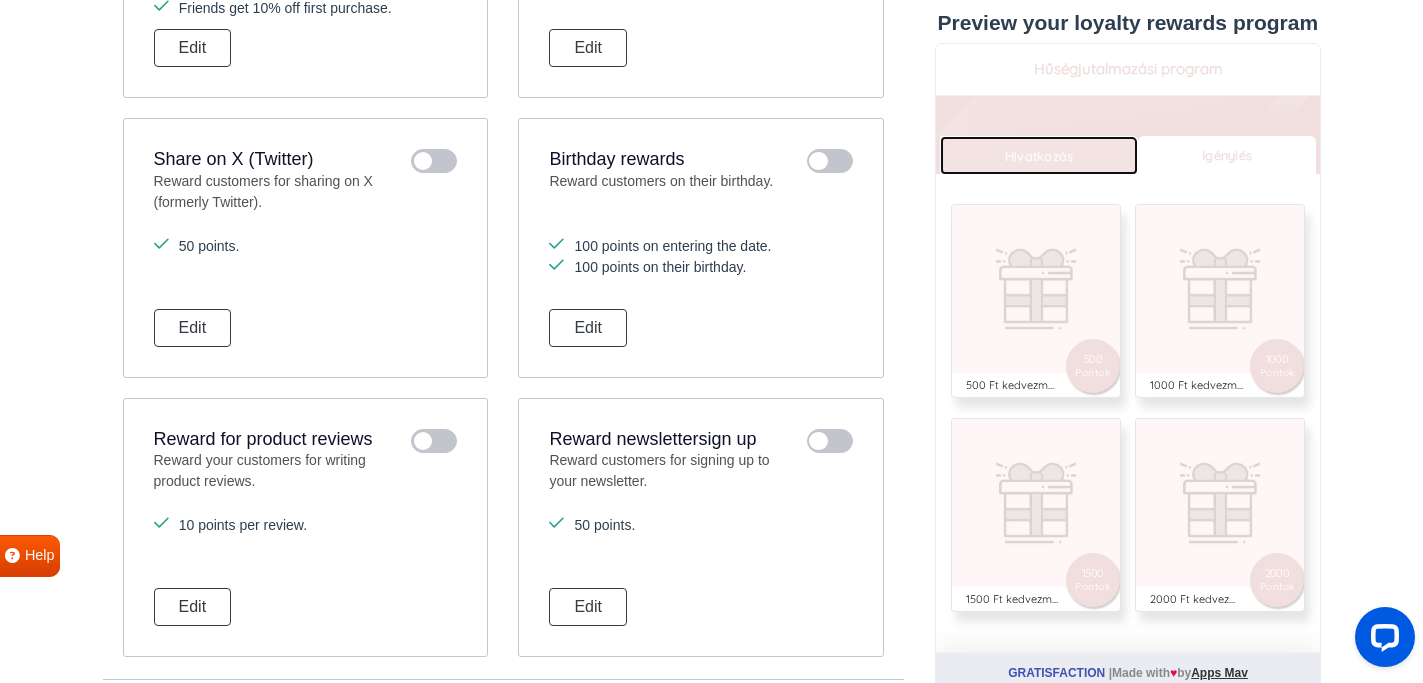 click on "Hivatkozás" at bounding box center [1038, 155] 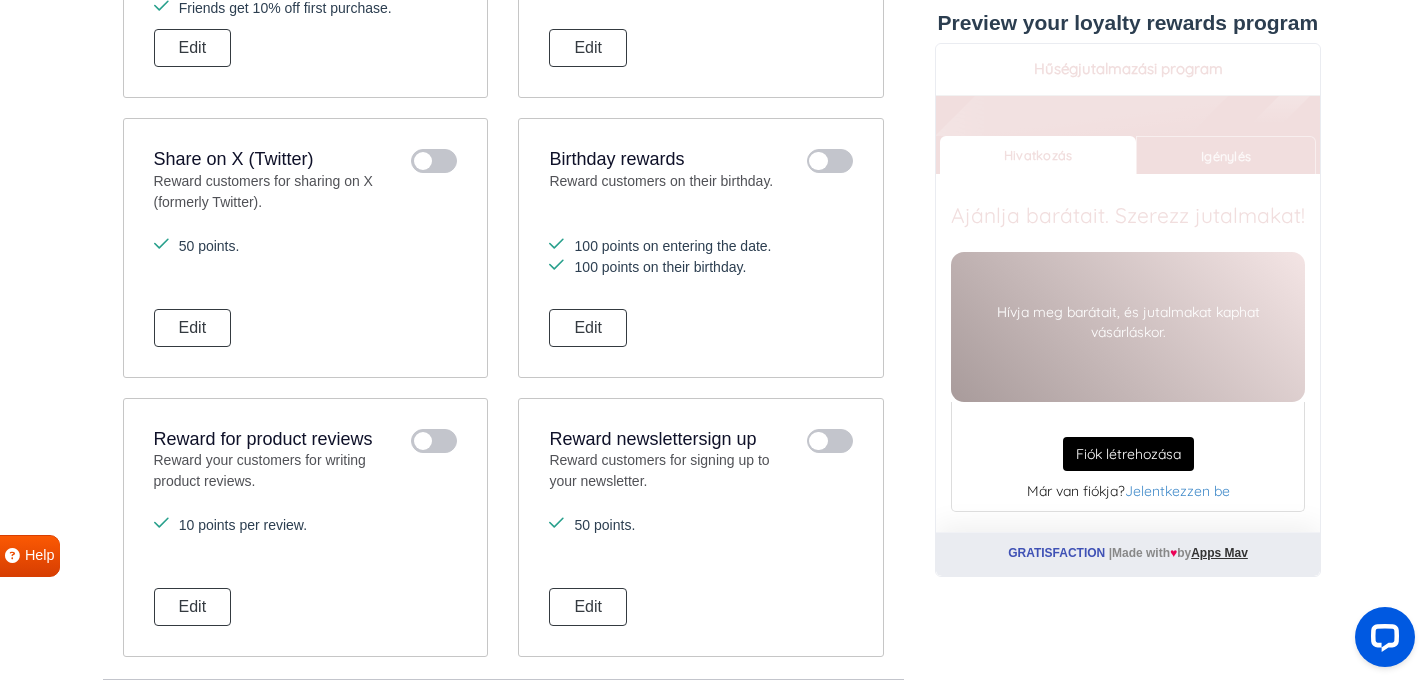 click on "Your loyalty rewards program is:  Paused  Test in admin mode   How does your loyalty rewards program work?   Understand how customers will view and engage with your loyalty rewards program.  1. Appearance This pop-up showcases your loyalty program & helps visitors join, earn points, & redeem rewards. Pop up Widget Setup Mobile Desktop Display type Compact Full Hide Widget Position Top Right Top Left Top Center Bottom Right Bottom Left Bottom Center Background color #121212 Close Icon 0 hex #121212 Submit Icon Icon  Next  REWARDS Sample view 2. Earning Points Customers can earn points by participating in the activities shown here. Reward points for purchases Reward customers for shopping on your site.  5 points for every HUF1 spend.   Edit  Sign up reward For creating an account on your site. 100 points.  Edit  Referral program Reward customers for referring their friends.  Referrer earns 1000 points for friend’s first purchase.   Friends get 10% off first purchase.   Edit  Share on Facebook  50 points." at bounding box center [503, 273] 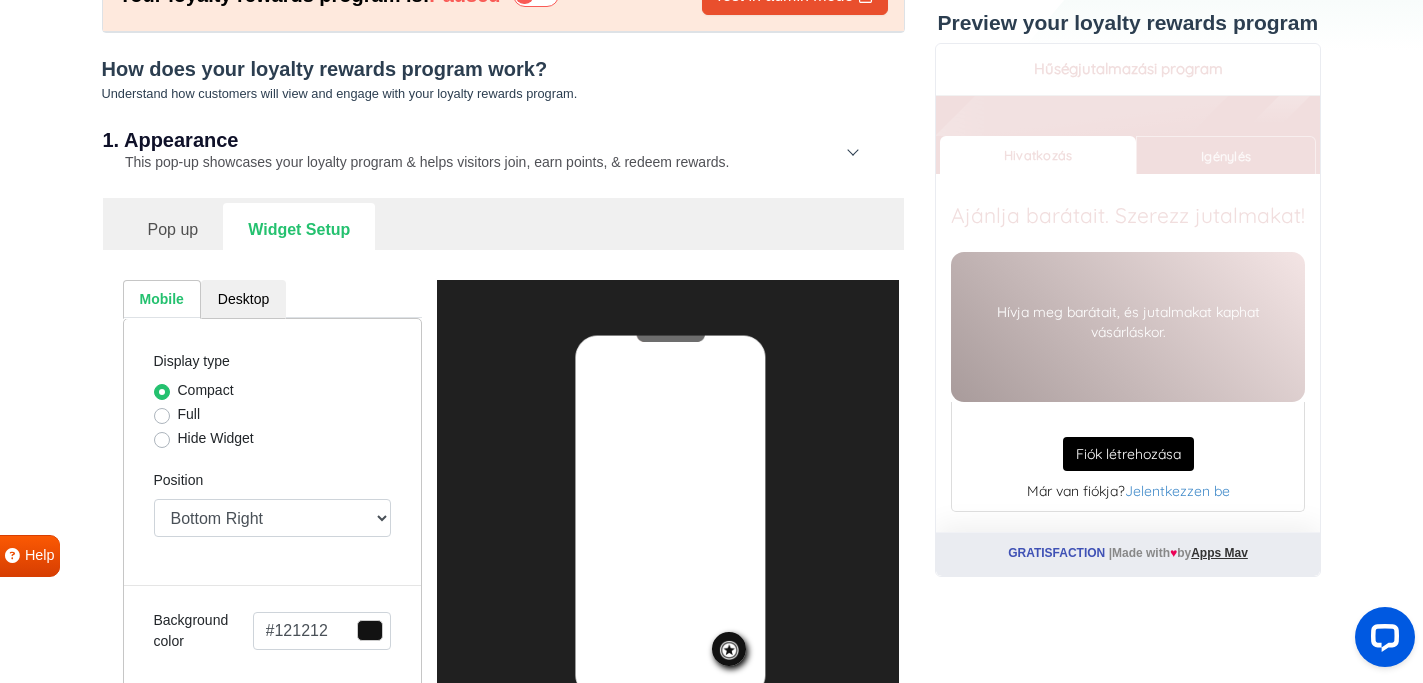 scroll, scrollTop: 0, scrollLeft: 0, axis: both 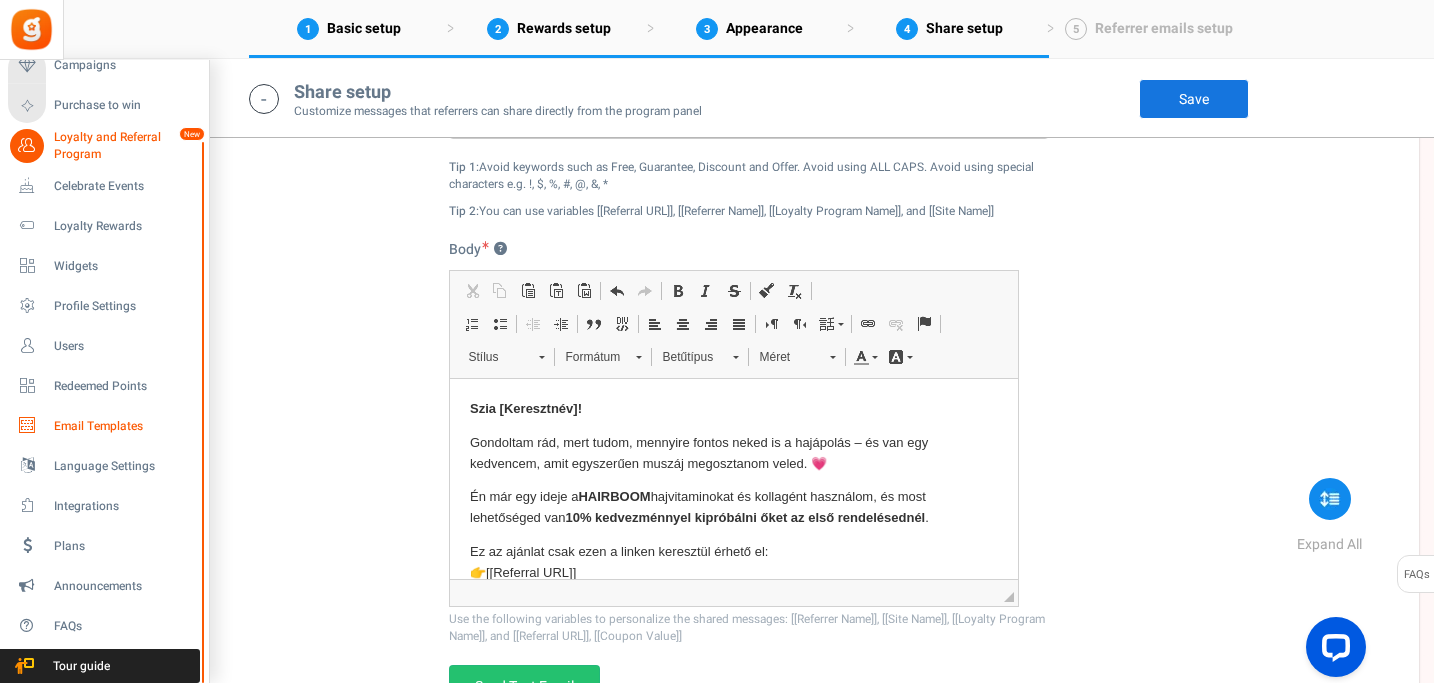 click on "Email Templates" at bounding box center [124, 426] 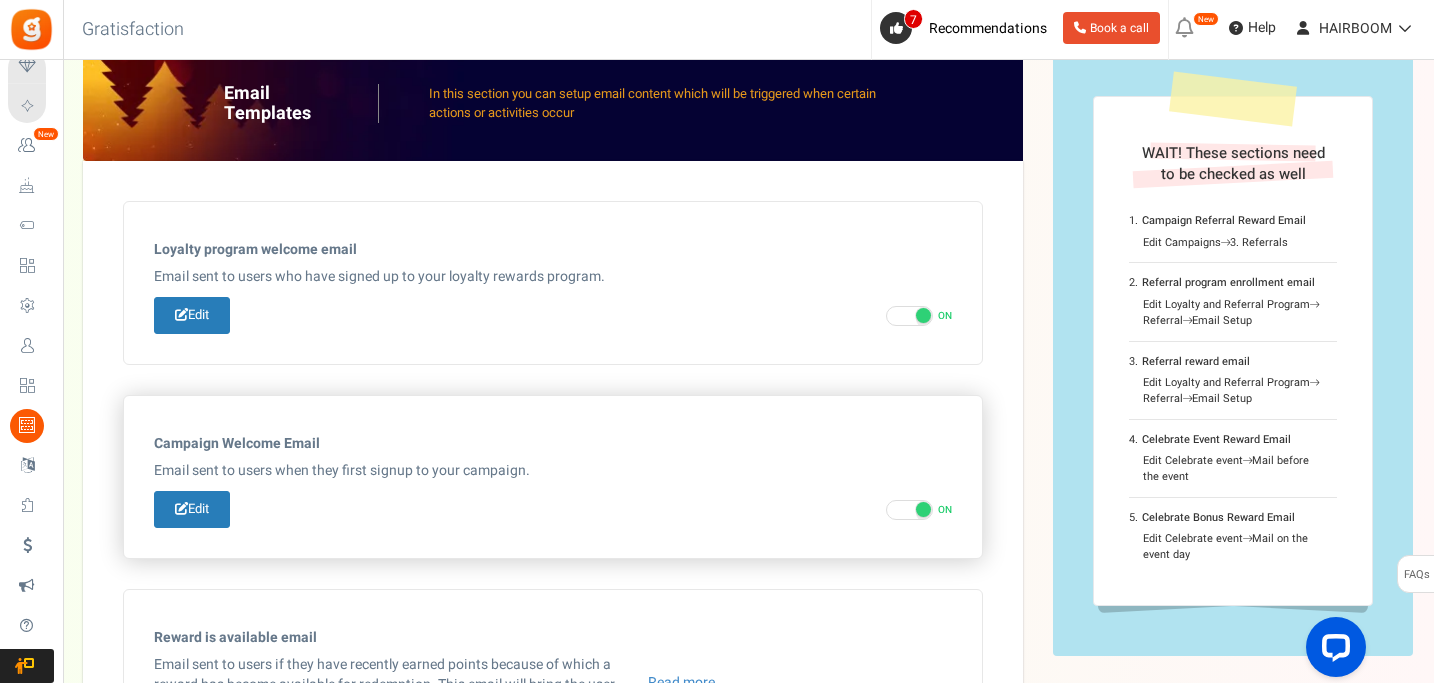 scroll, scrollTop: 0, scrollLeft: 0, axis: both 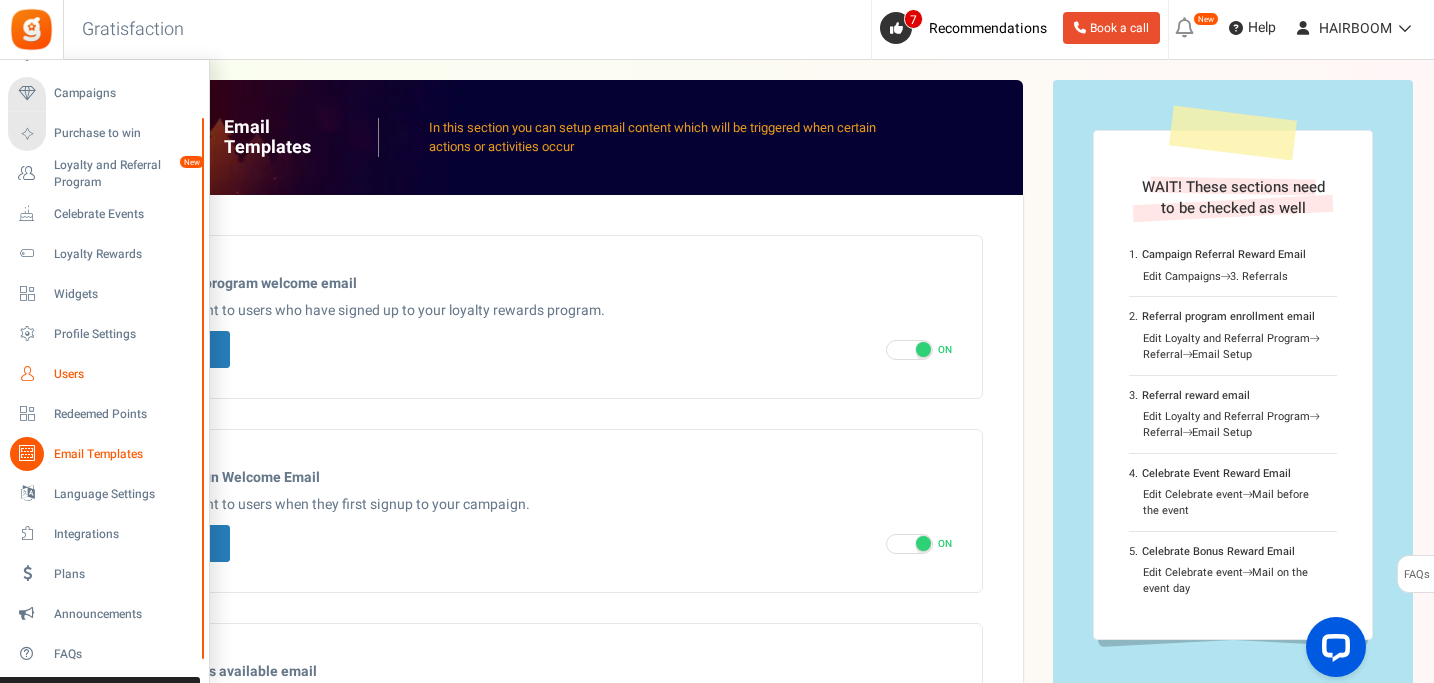 click on "Users" at bounding box center (124, 374) 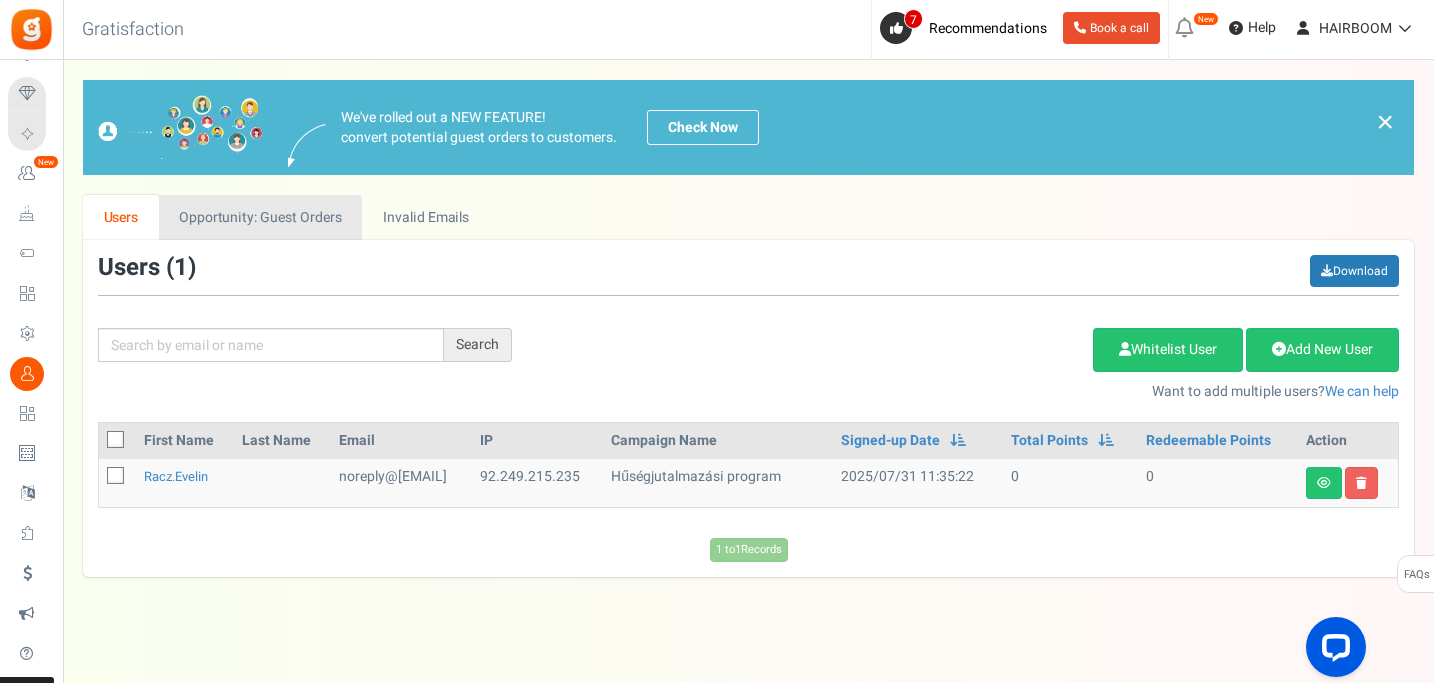 click on "Opportunity: Guest Orders" at bounding box center (260, 217) 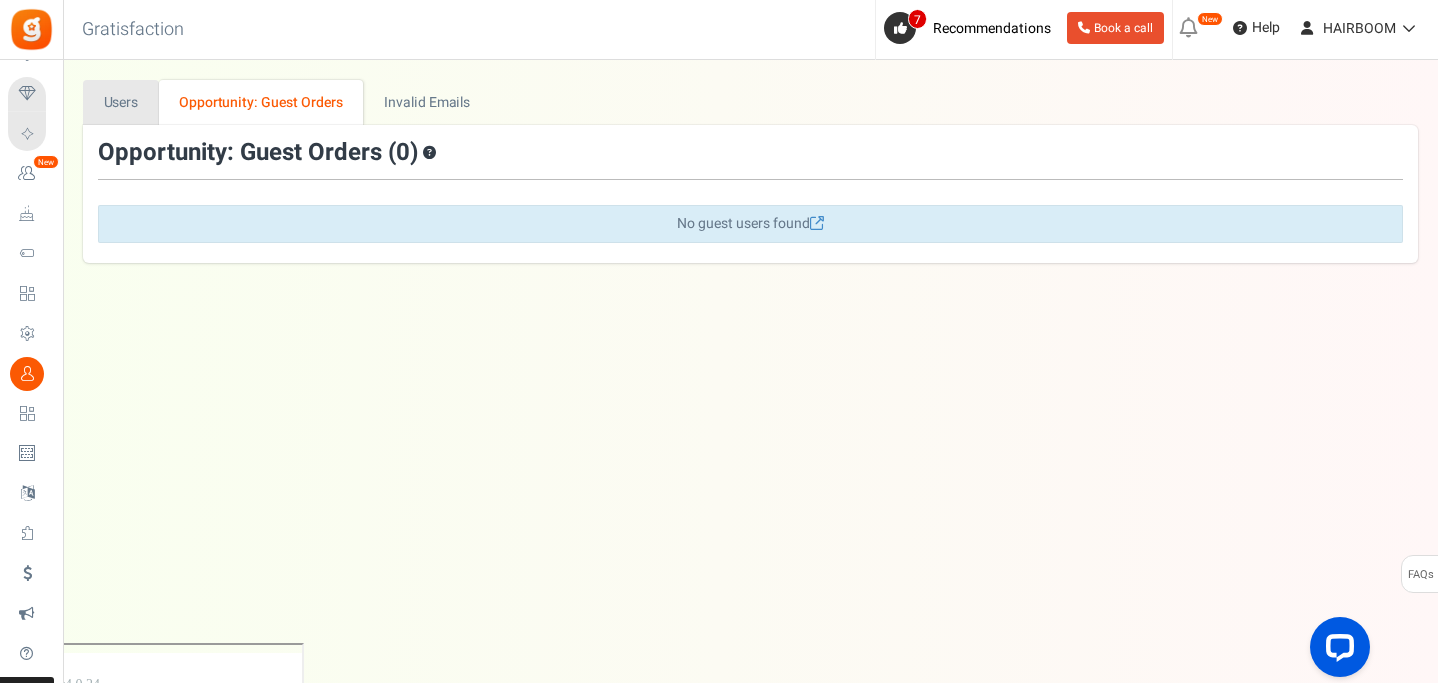click on "Users" at bounding box center (121, 102) 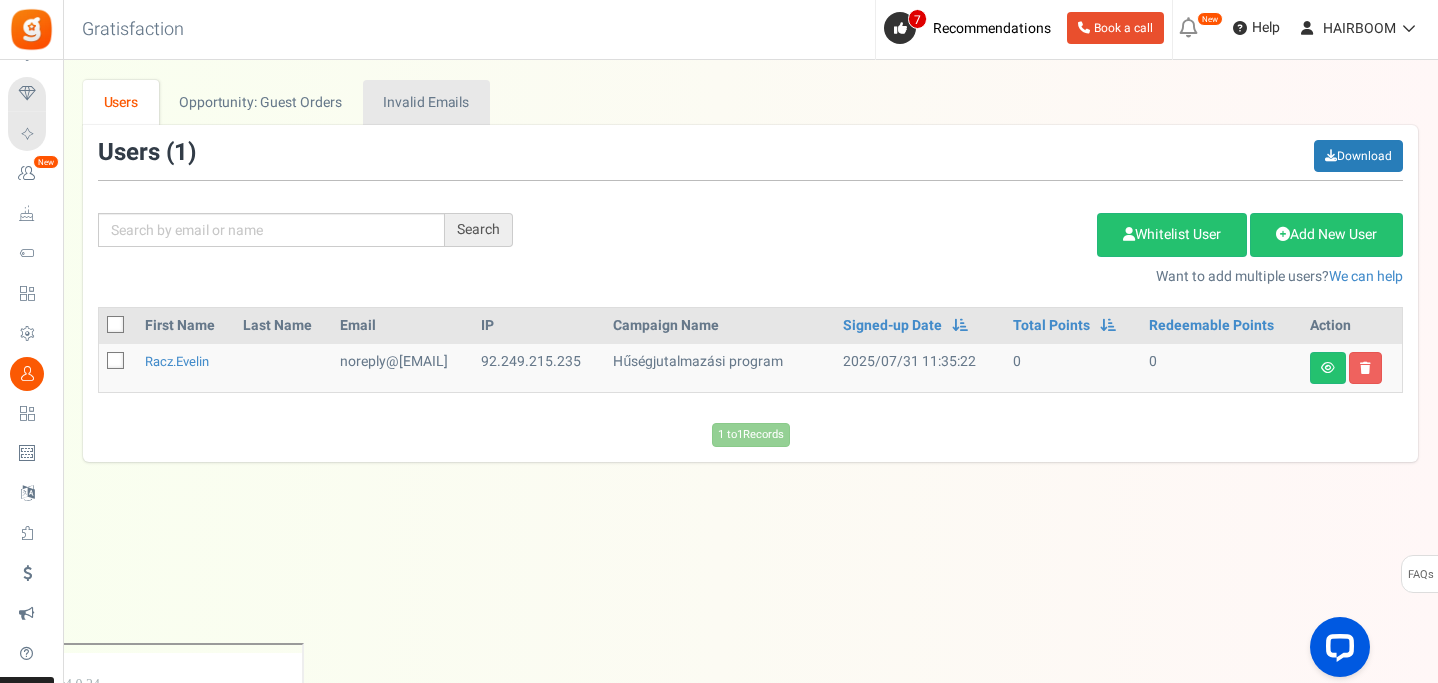 click on "Invalid Emails" at bounding box center (426, 102) 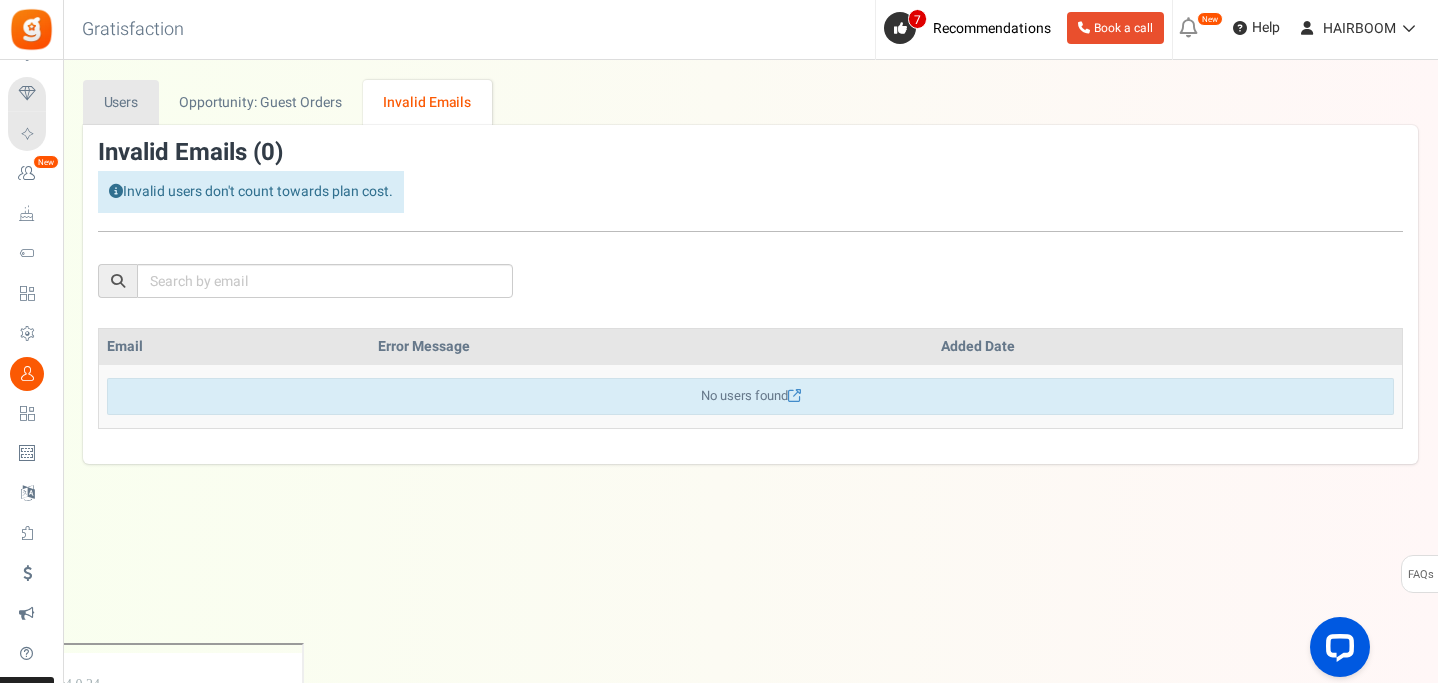 click on "Users" at bounding box center [121, 102] 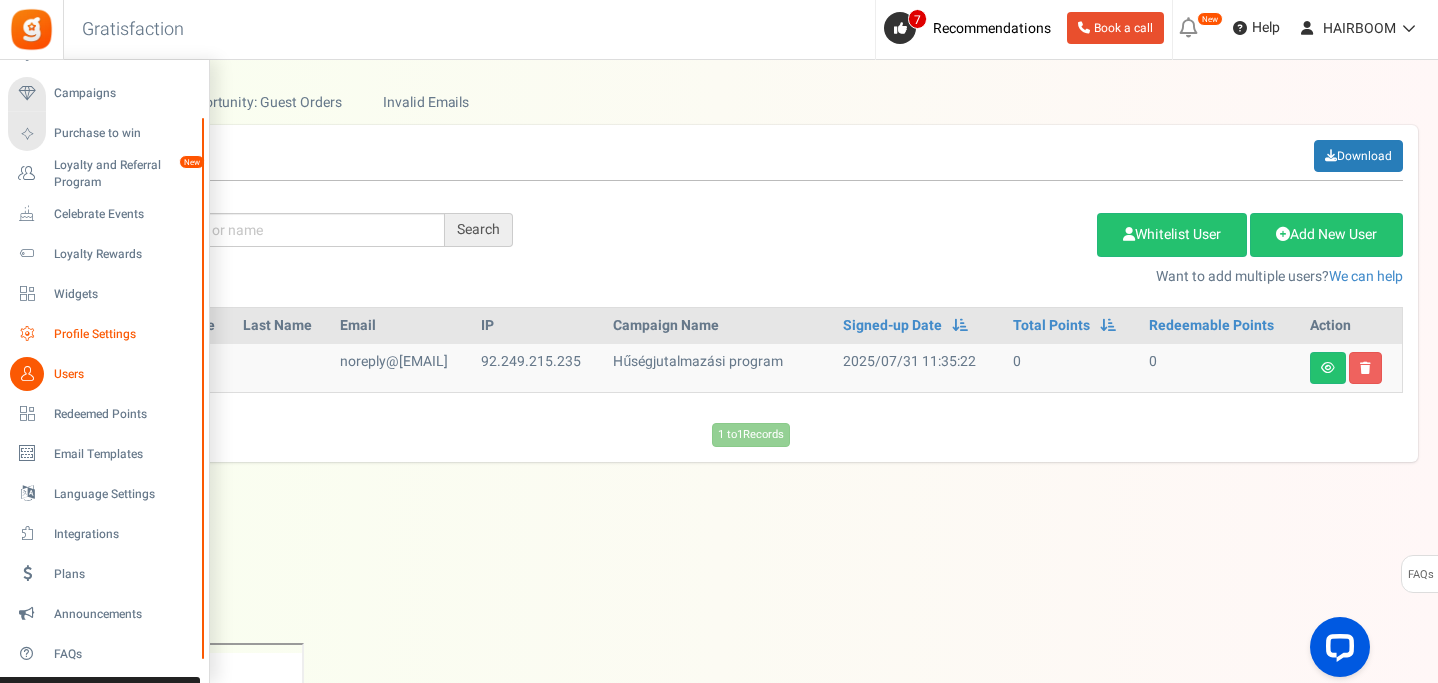 click on "Profile Settings" at bounding box center (124, 334) 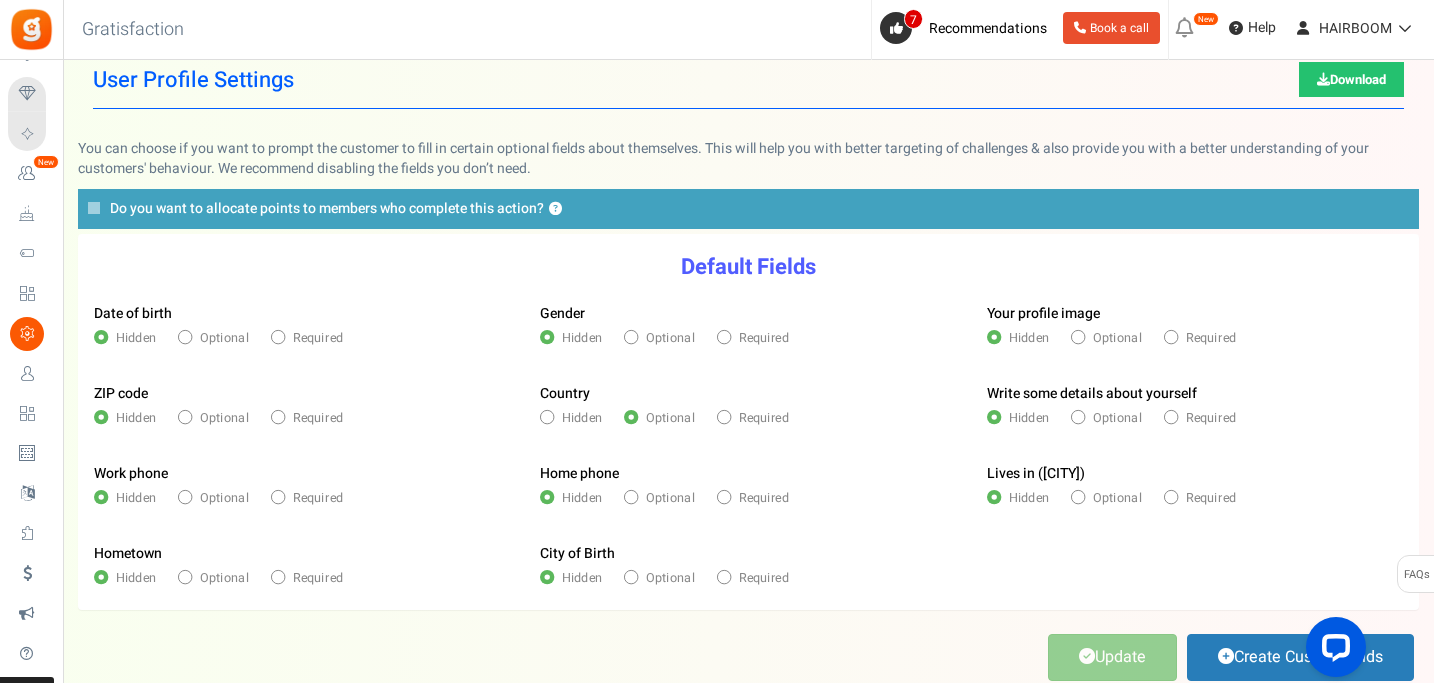 scroll, scrollTop: 31, scrollLeft: 0, axis: vertical 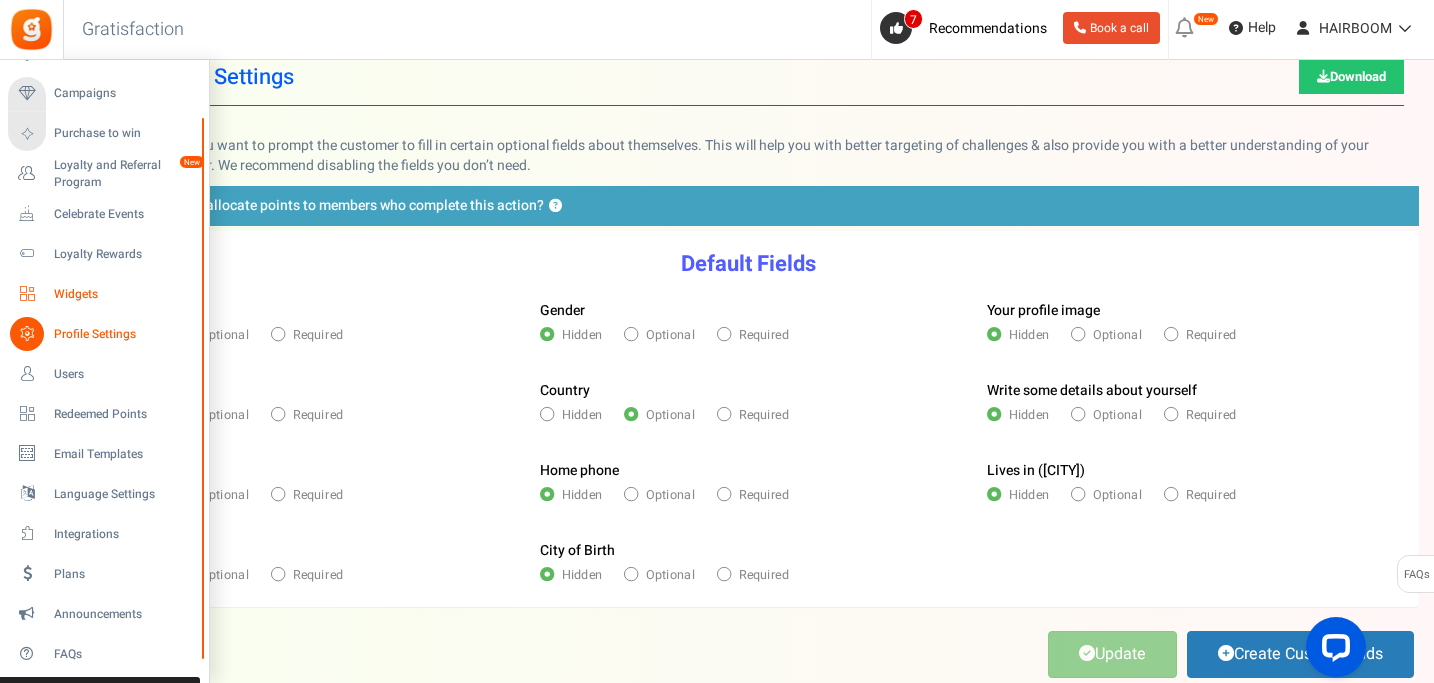 click on "Widgets" at bounding box center (124, 294) 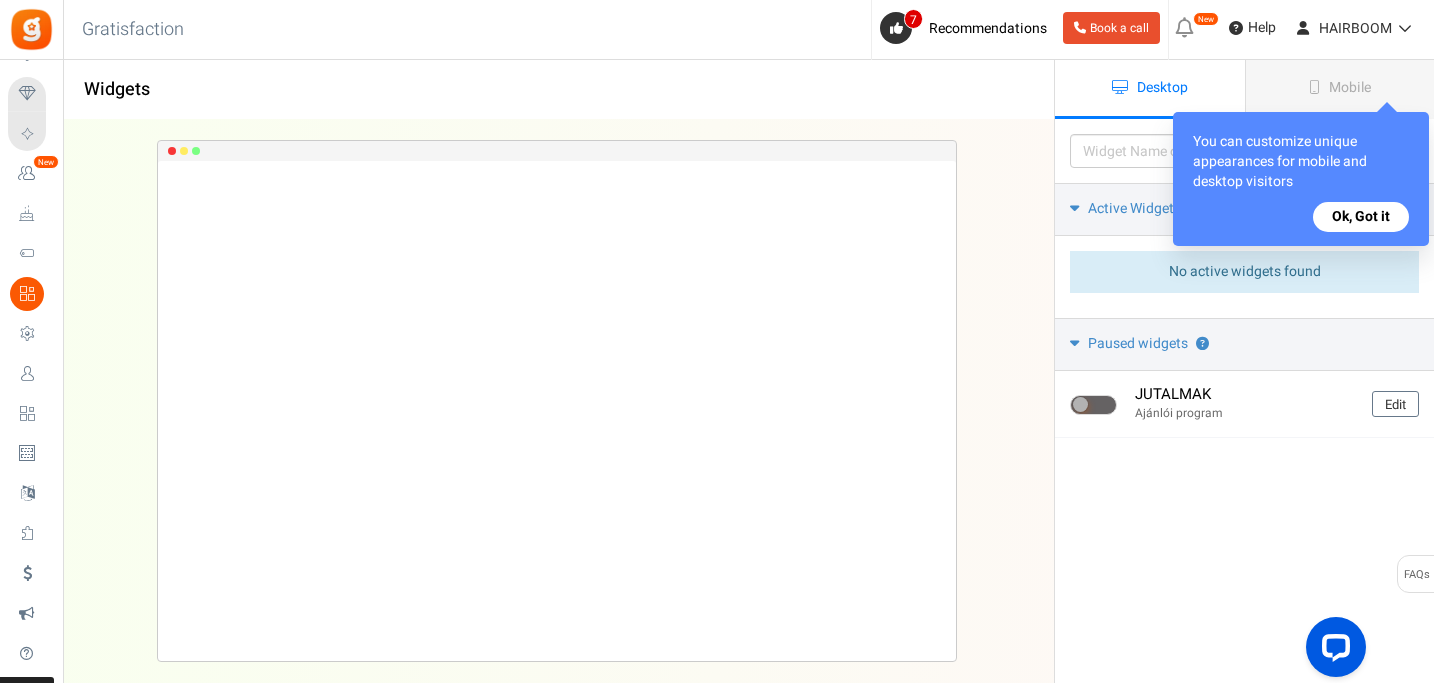 scroll, scrollTop: 0, scrollLeft: 0, axis: both 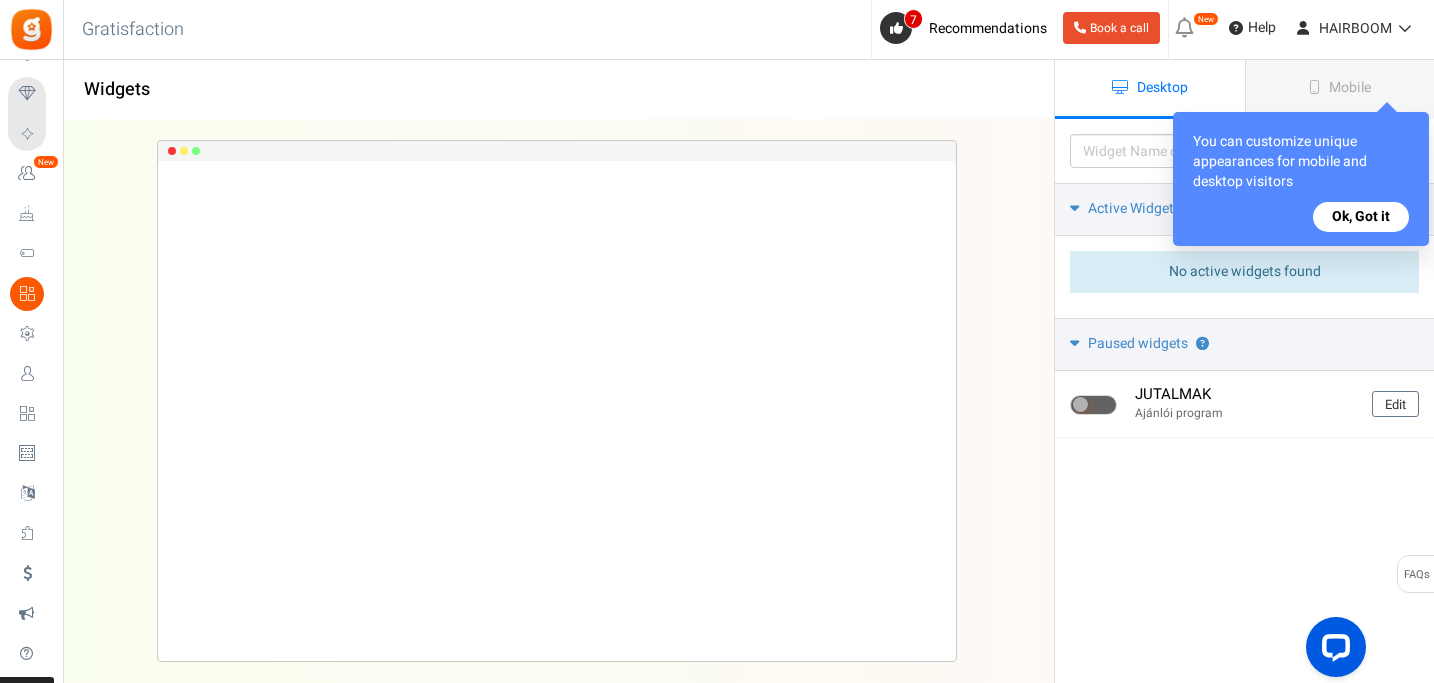 click on "Ok, Got it" at bounding box center (1361, 217) 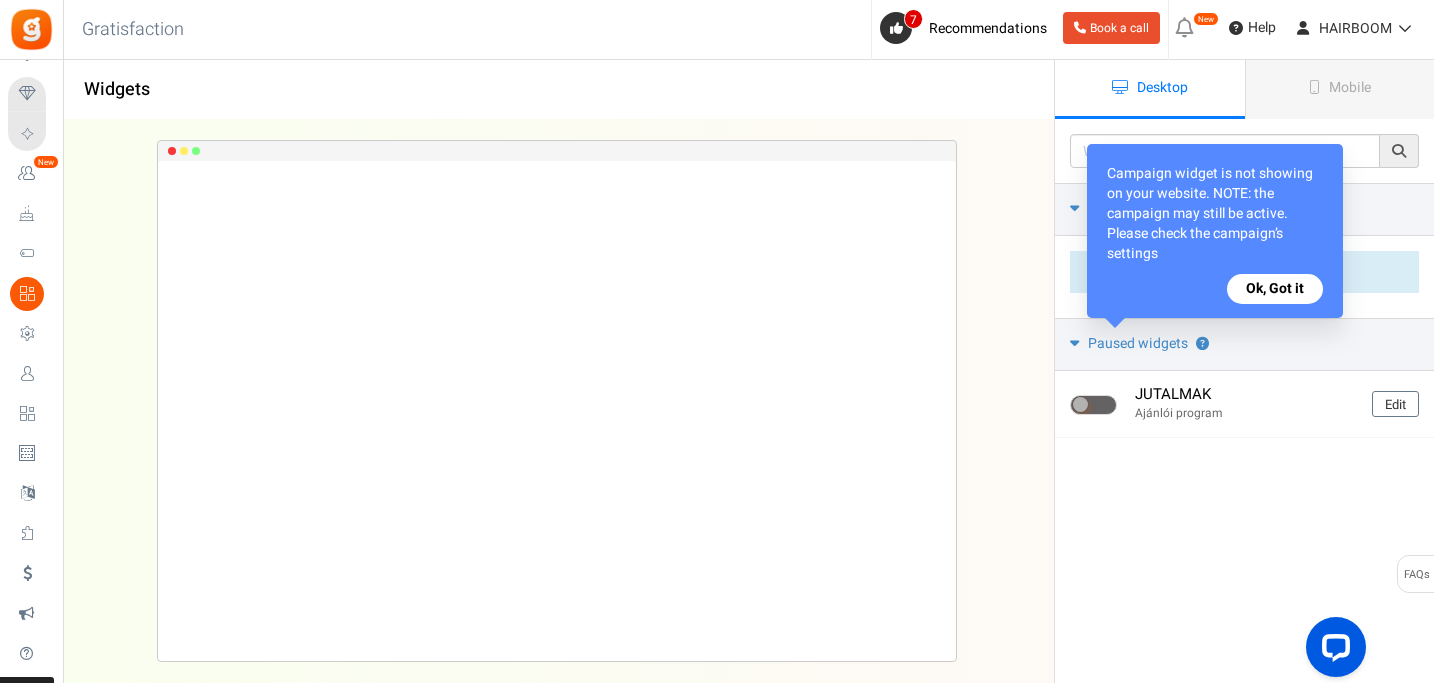 click on "Ok, Got it" at bounding box center (1275, 289) 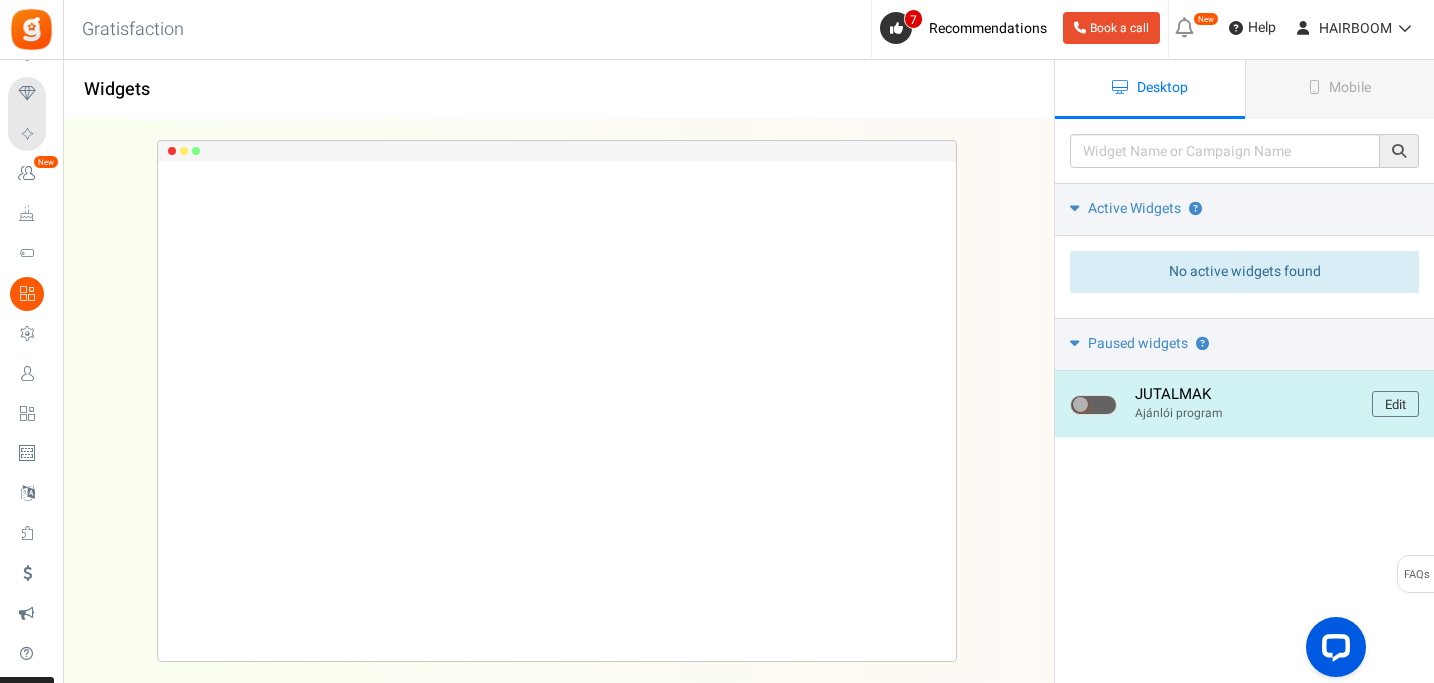 click on "Ajánlói program" at bounding box center [1246, 413] 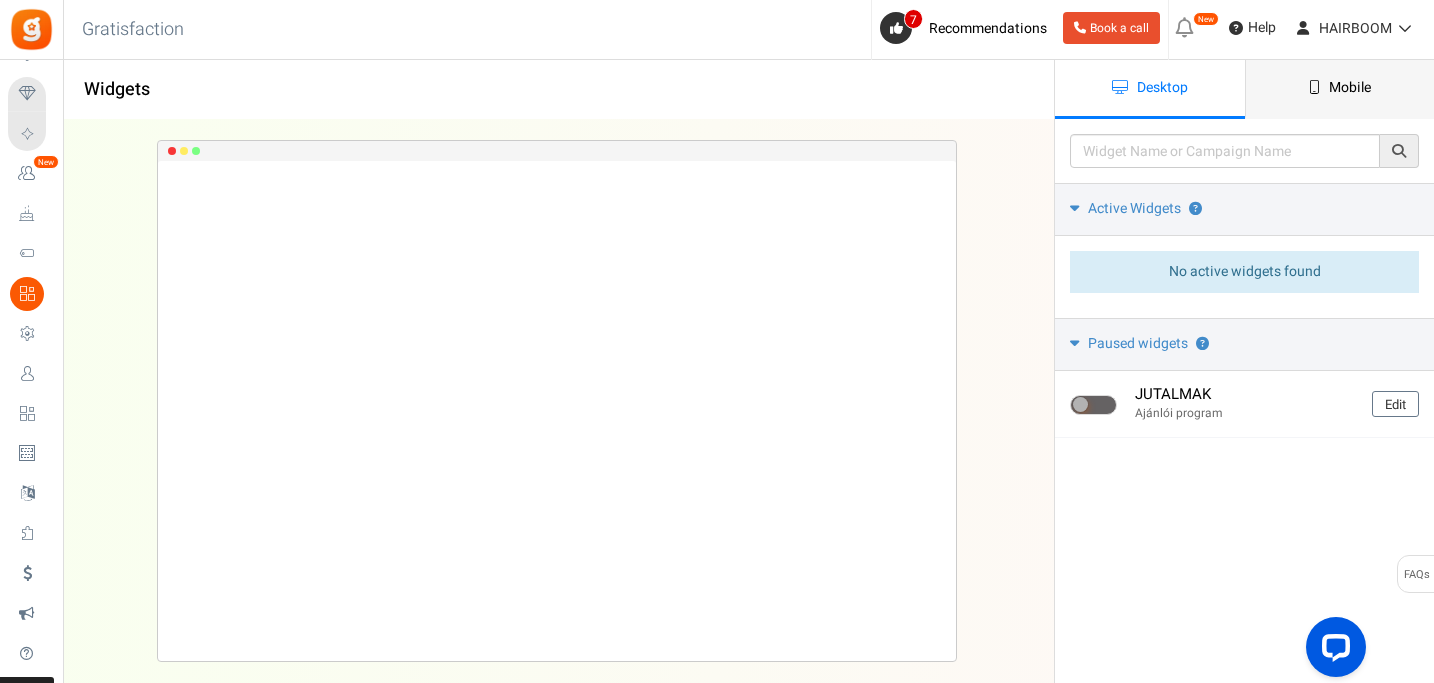 click on "Mobile" at bounding box center [1340, 89] 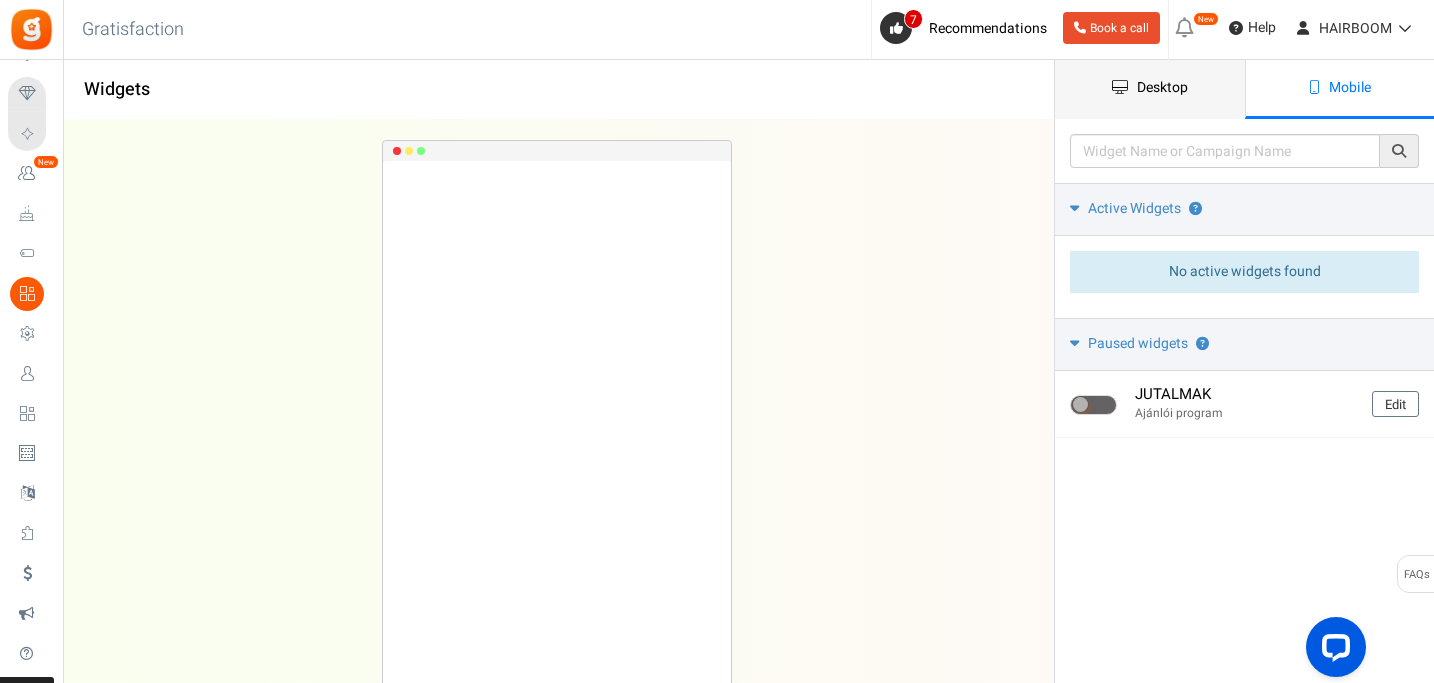 click on "Desktop" at bounding box center [1150, 89] 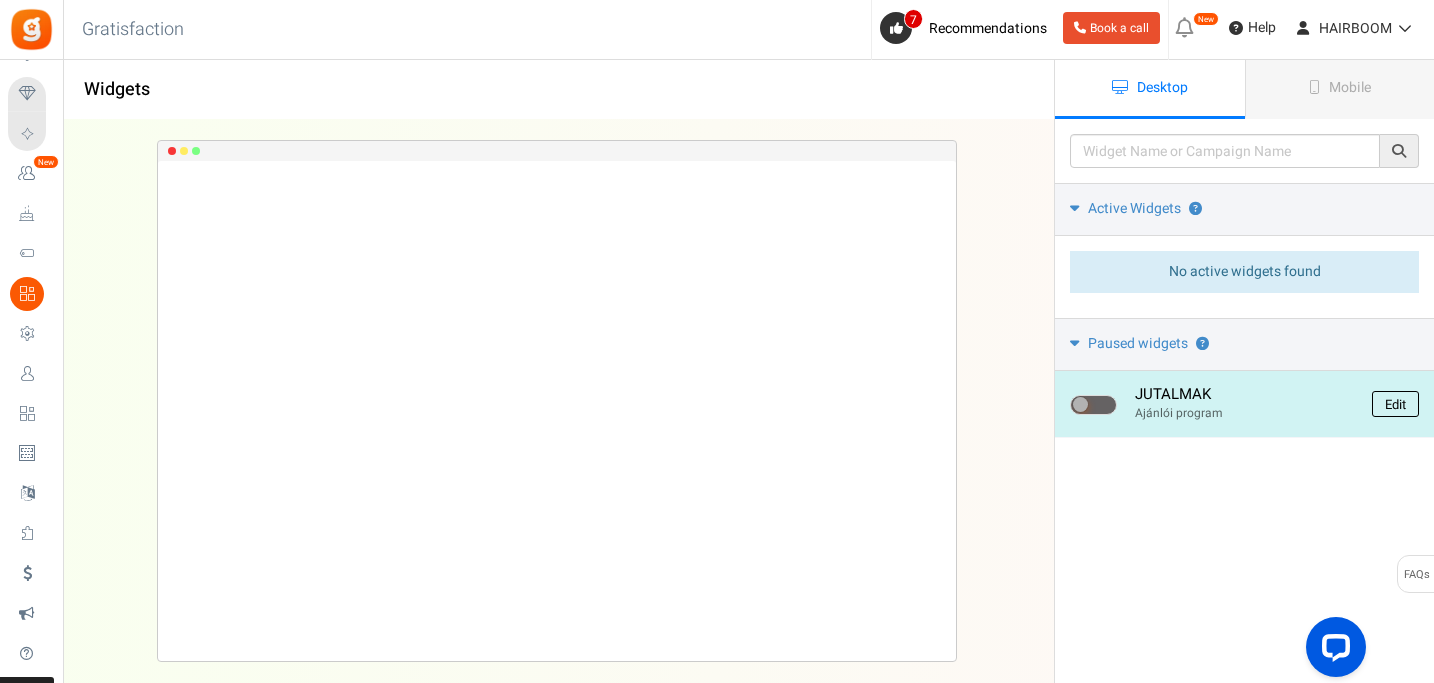 click on "Edit" at bounding box center (1395, 404) 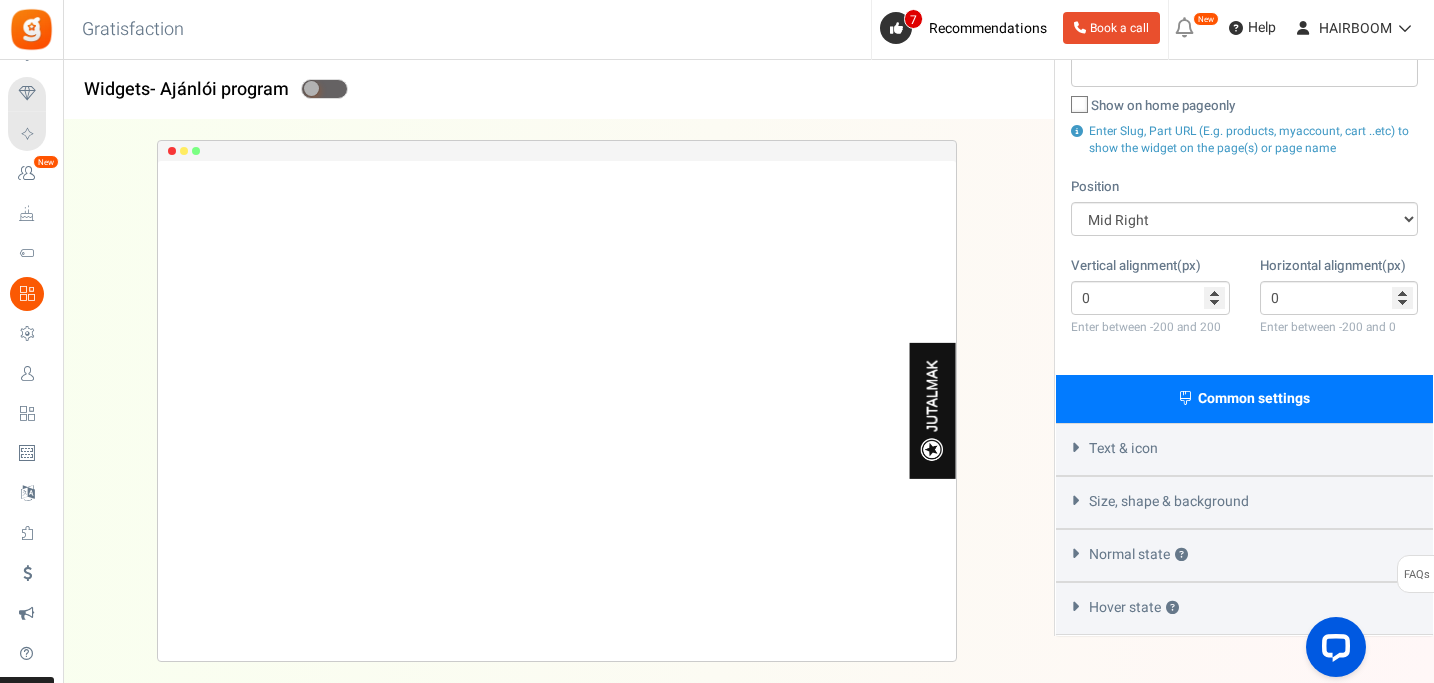 scroll, scrollTop: 330, scrollLeft: 0, axis: vertical 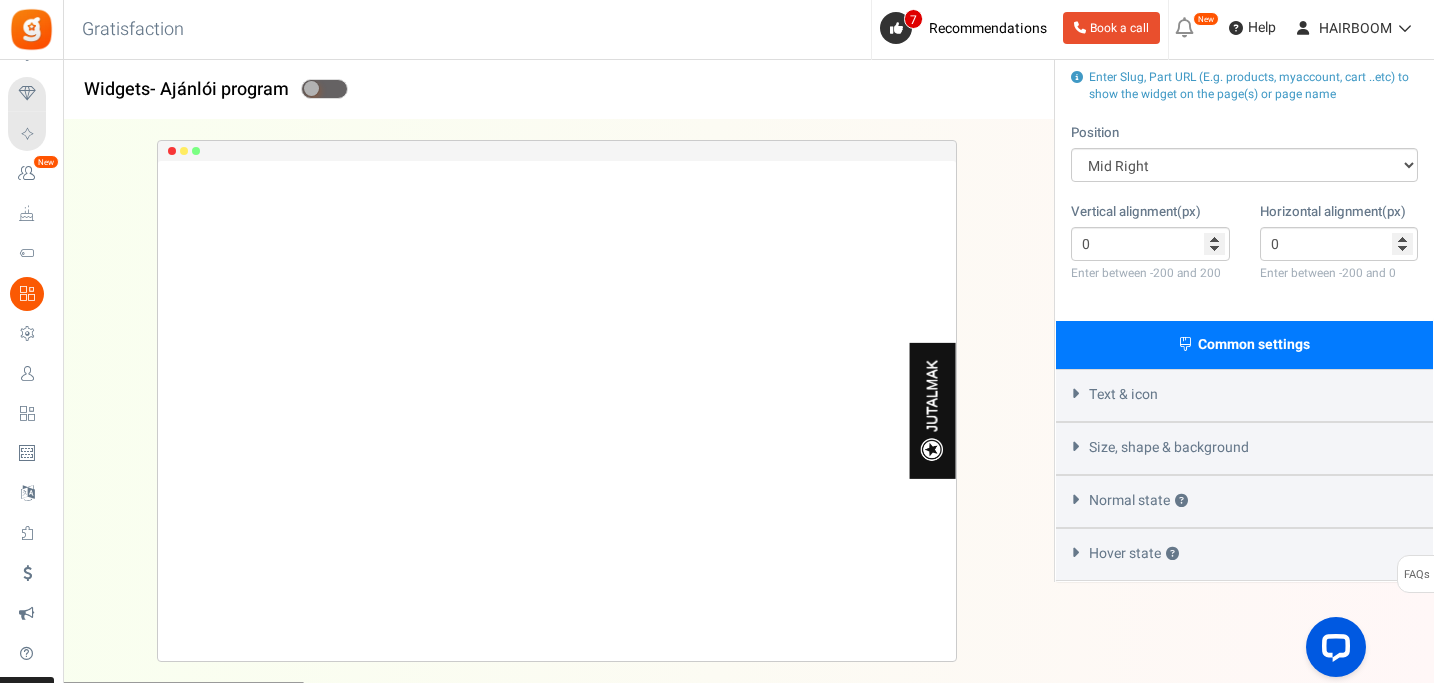 click on "Text & icon" at bounding box center [1244, 395] 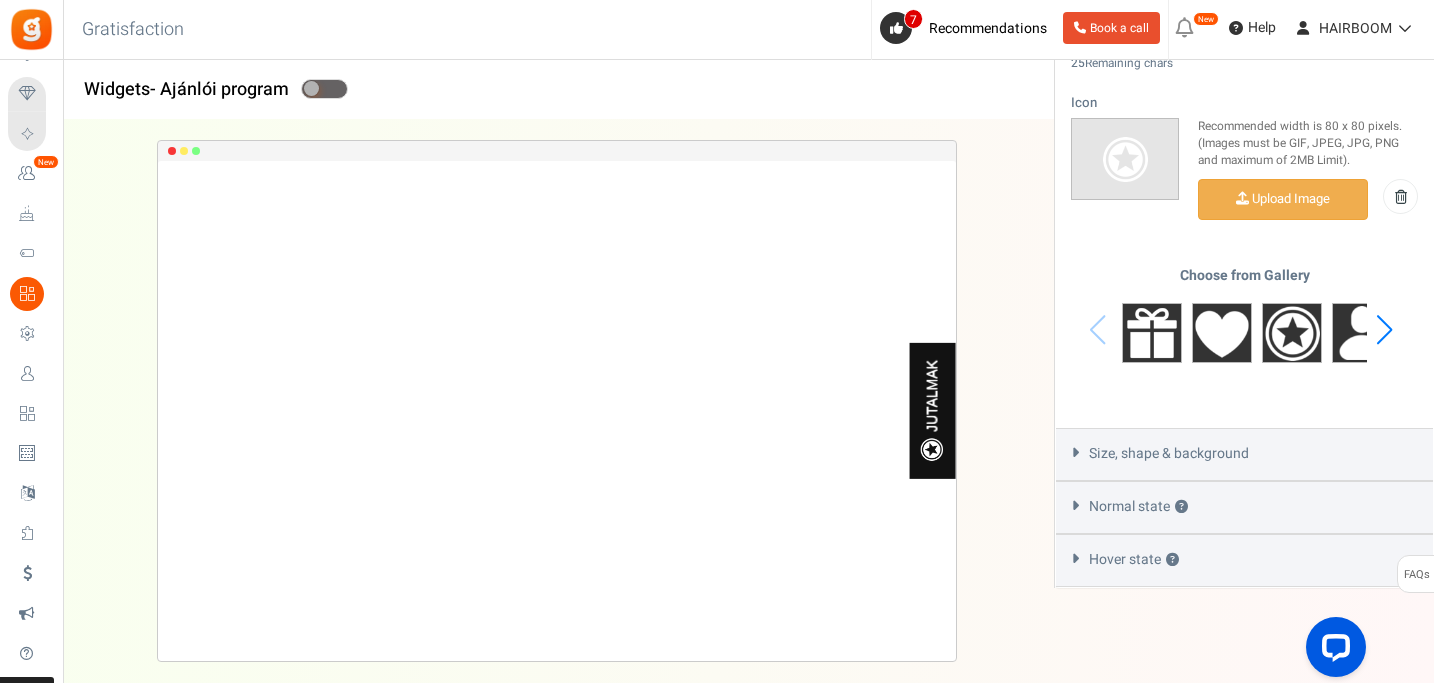 scroll, scrollTop: 878, scrollLeft: 0, axis: vertical 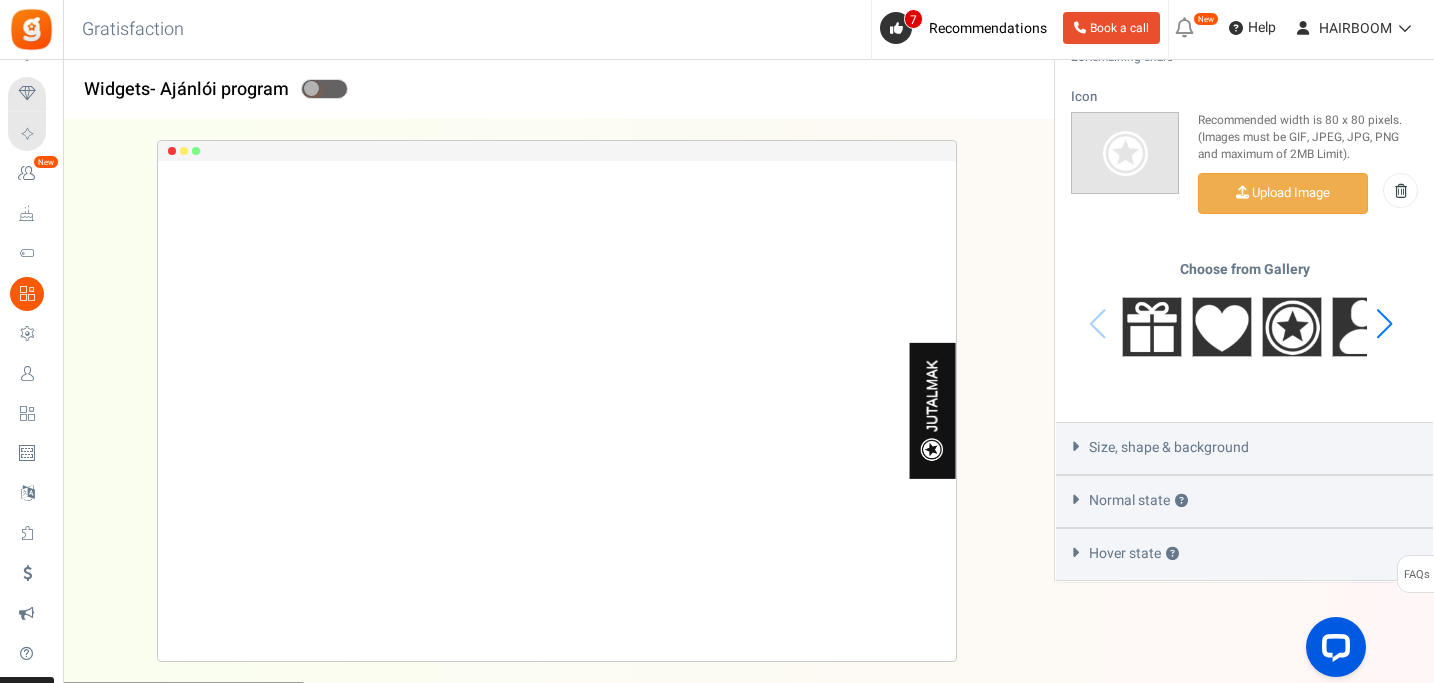 click on "Size, shape & background" at bounding box center (1169, 448) 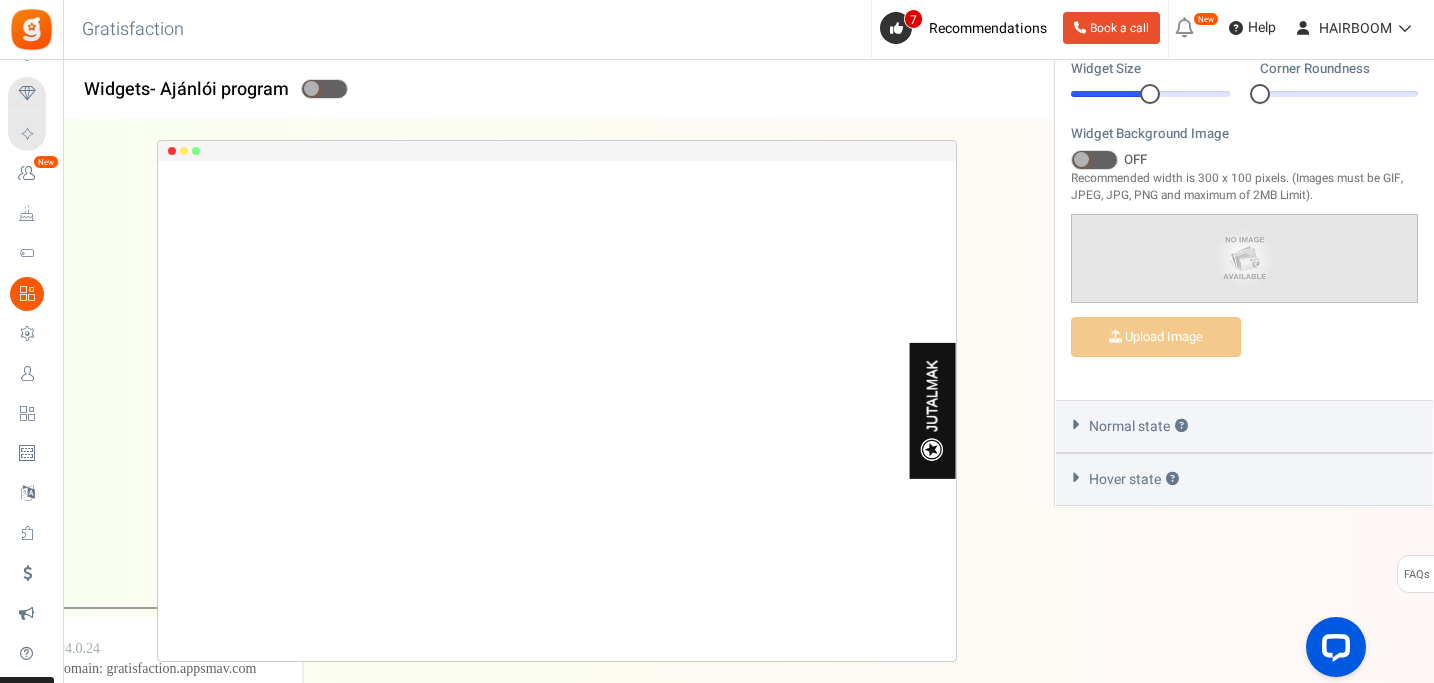 scroll, scrollTop: 760, scrollLeft: 0, axis: vertical 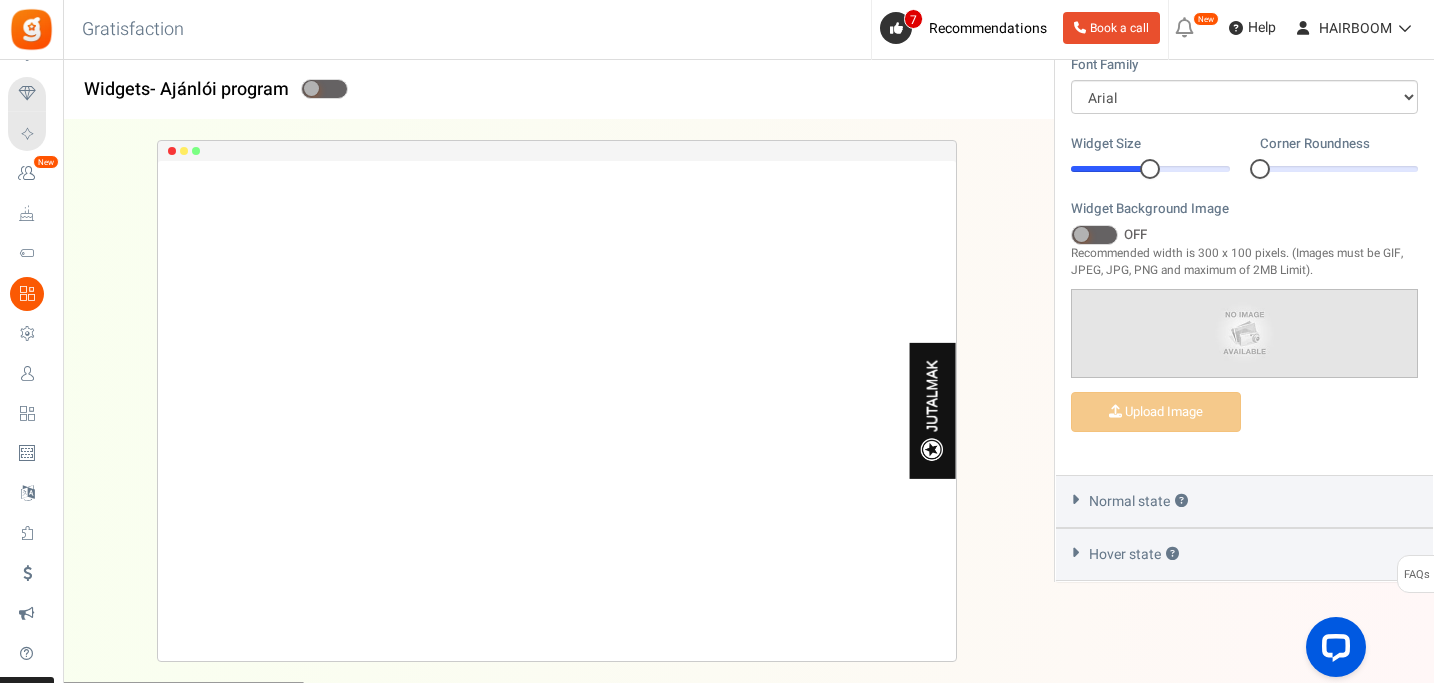 click on "Normal state
?" at bounding box center (1138, 502) 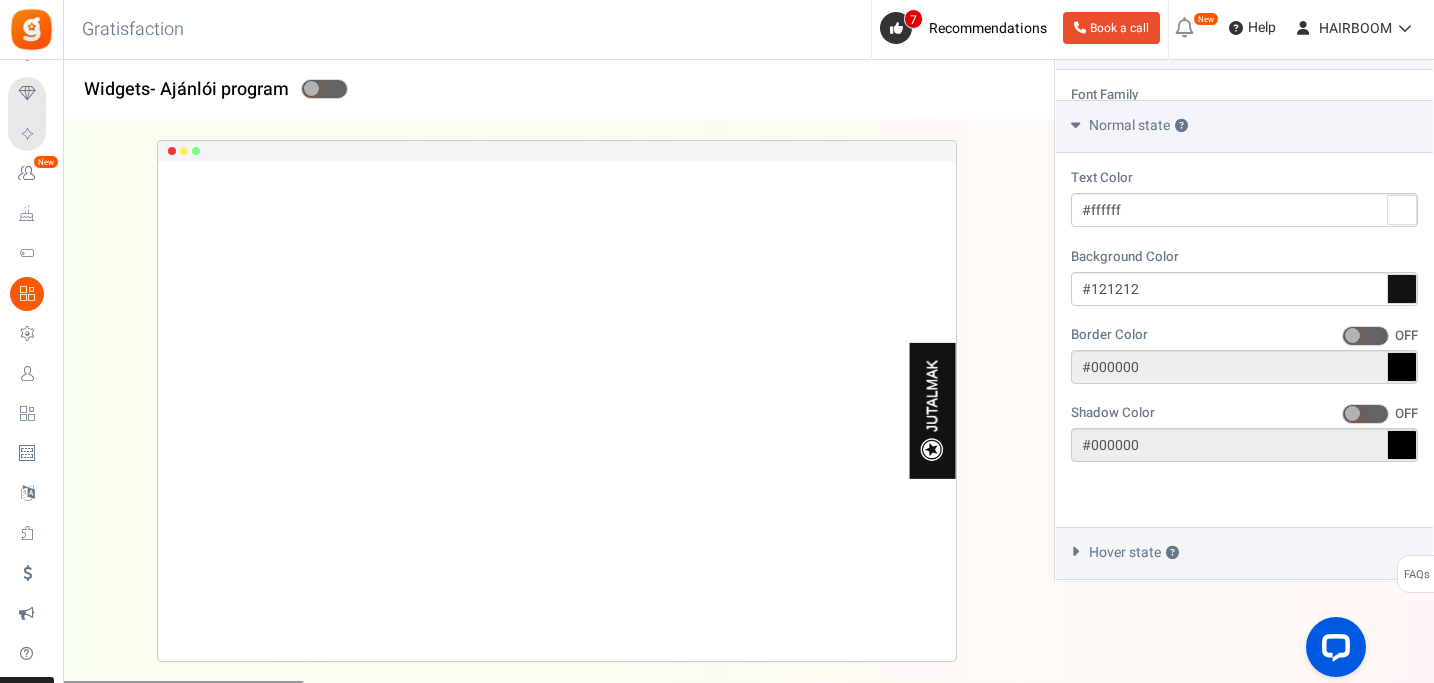 scroll, scrollTop: 674, scrollLeft: 0, axis: vertical 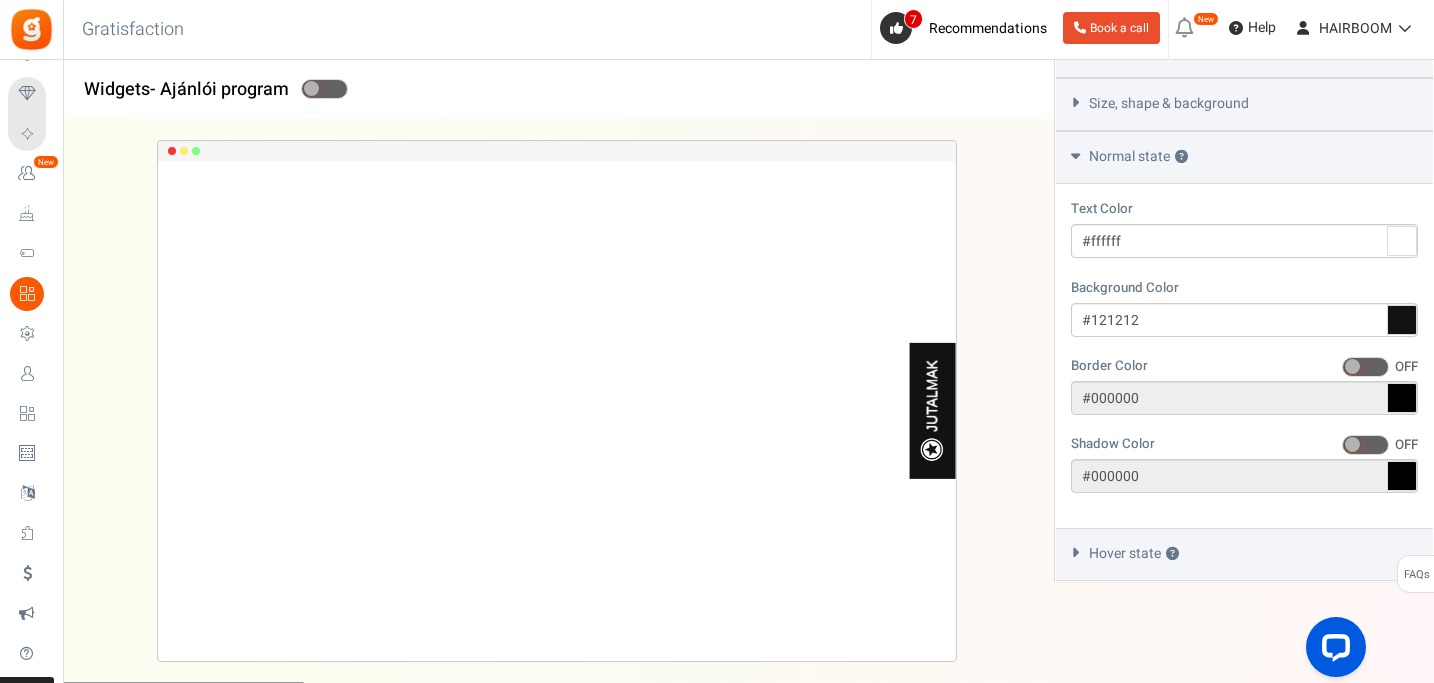click on "Hover state
?" at bounding box center (1134, 554) 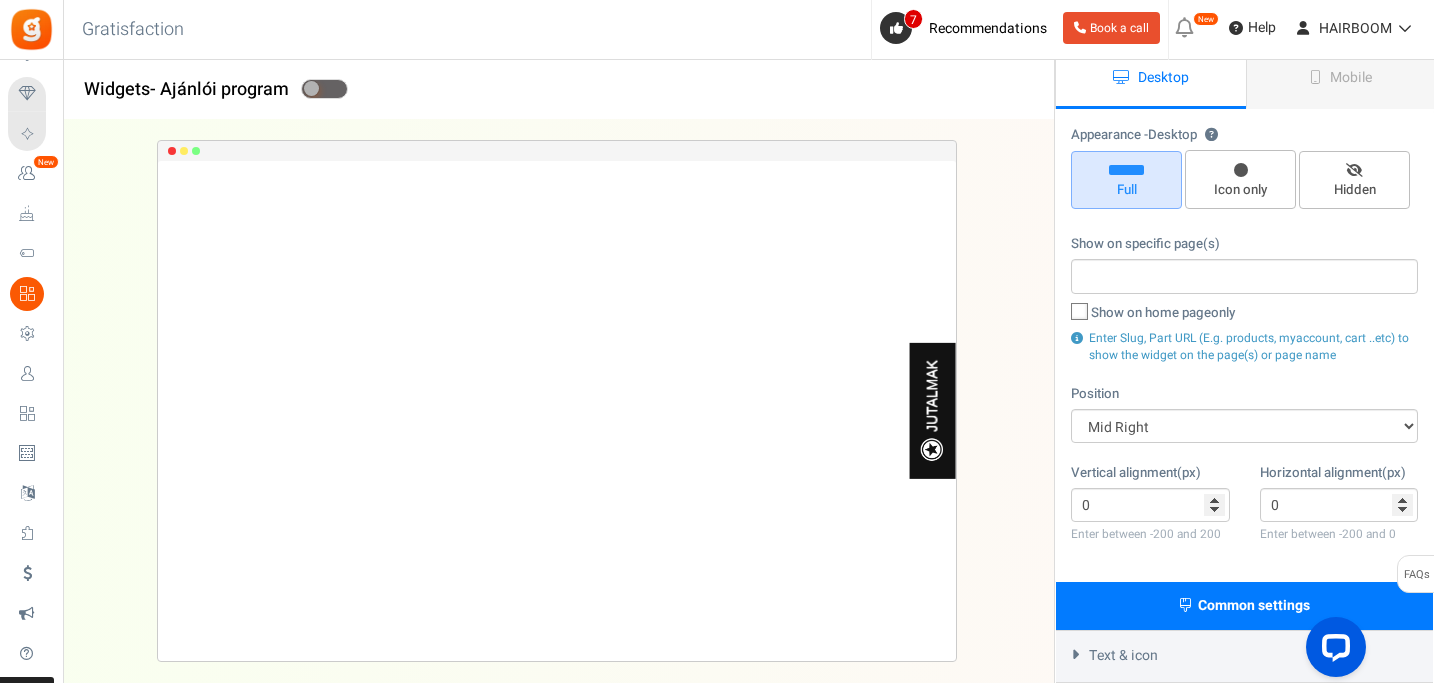 scroll, scrollTop: 0, scrollLeft: 0, axis: both 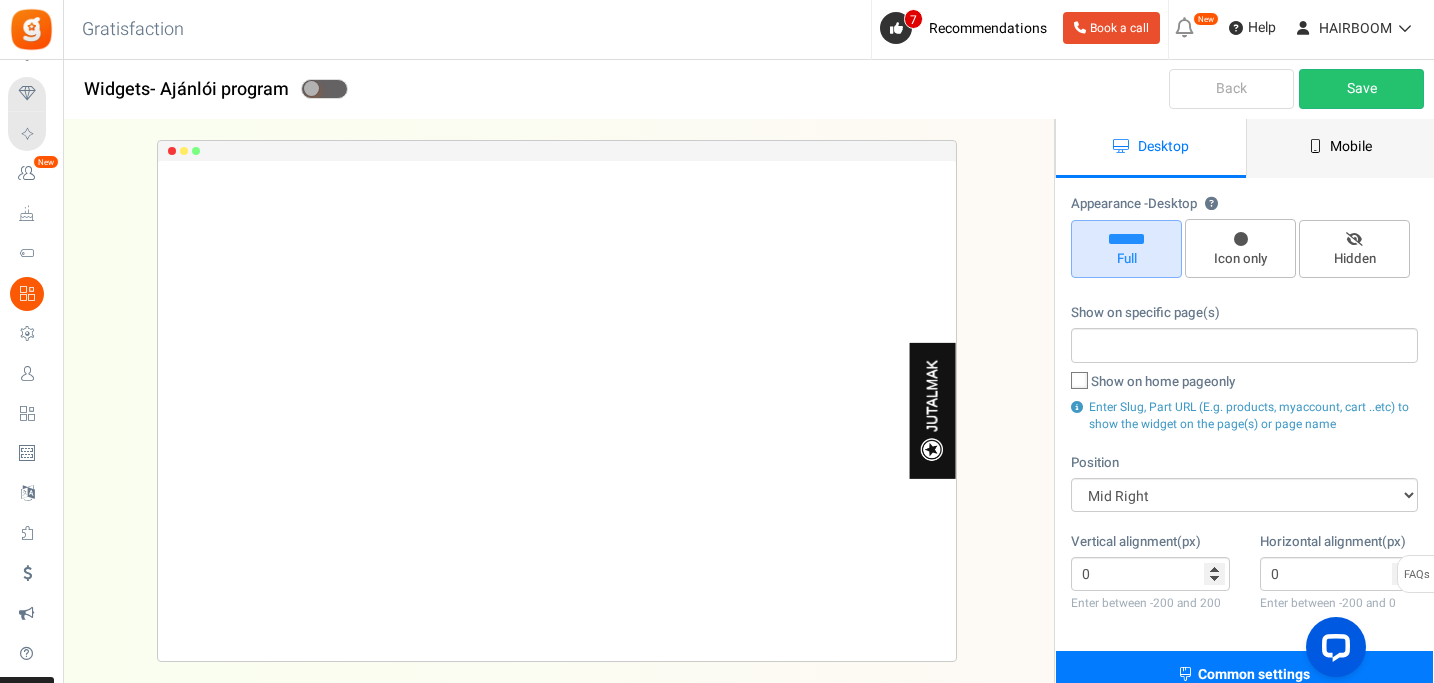 click on "Mobile" at bounding box center [1341, 148] 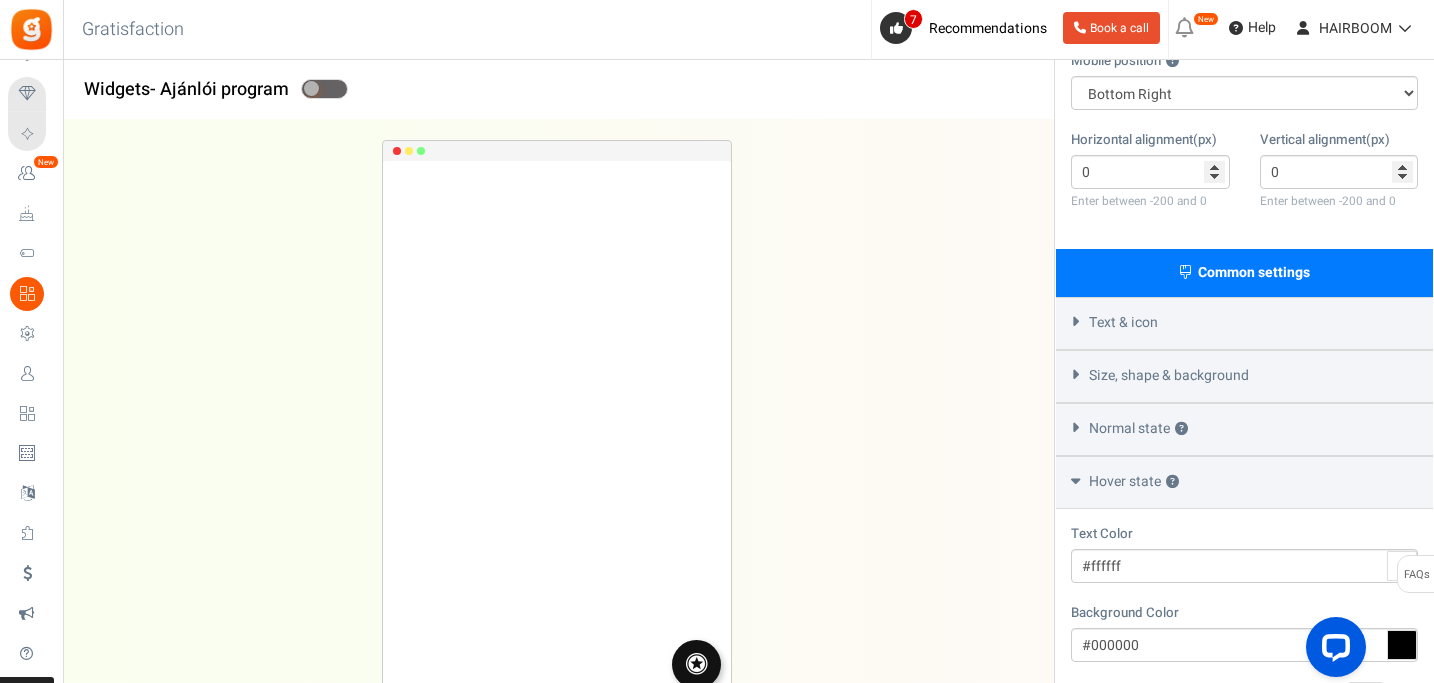 scroll, scrollTop: 531, scrollLeft: 0, axis: vertical 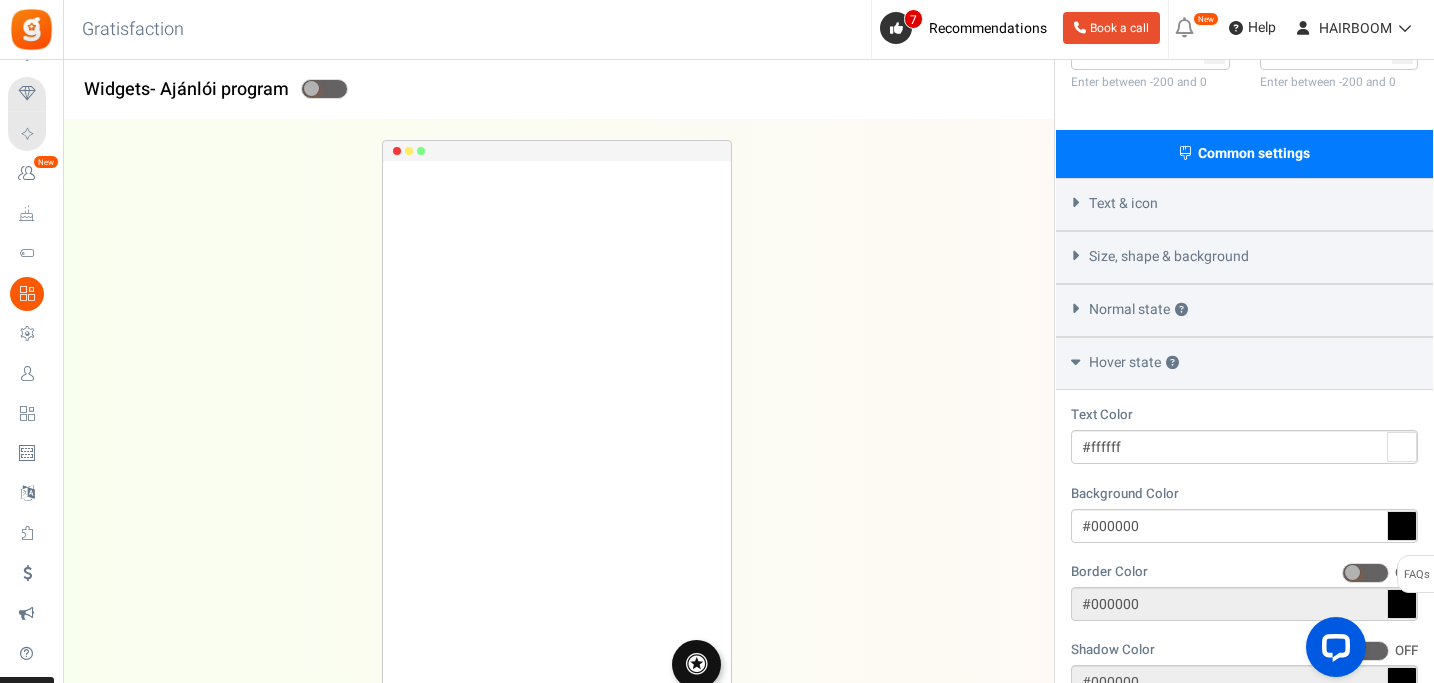 click on "Text & icon" at bounding box center (1244, 204) 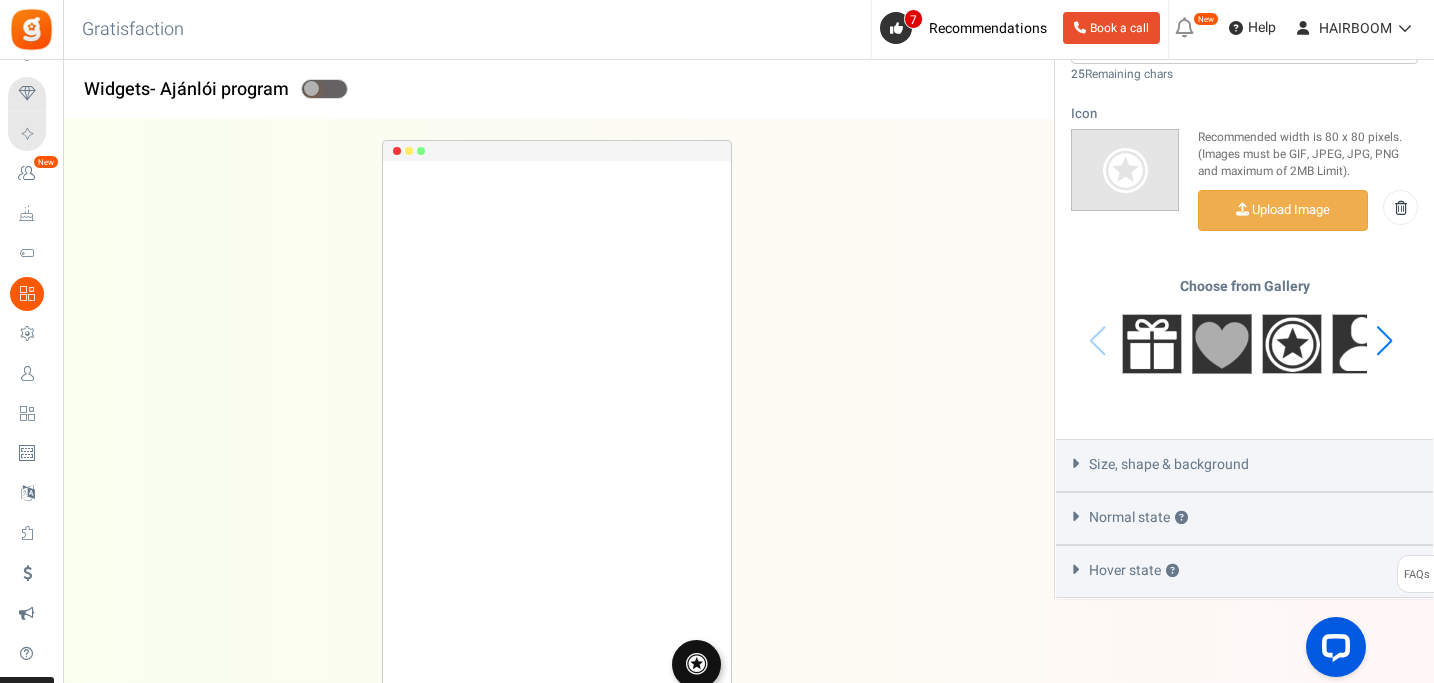 scroll, scrollTop: 888, scrollLeft: 0, axis: vertical 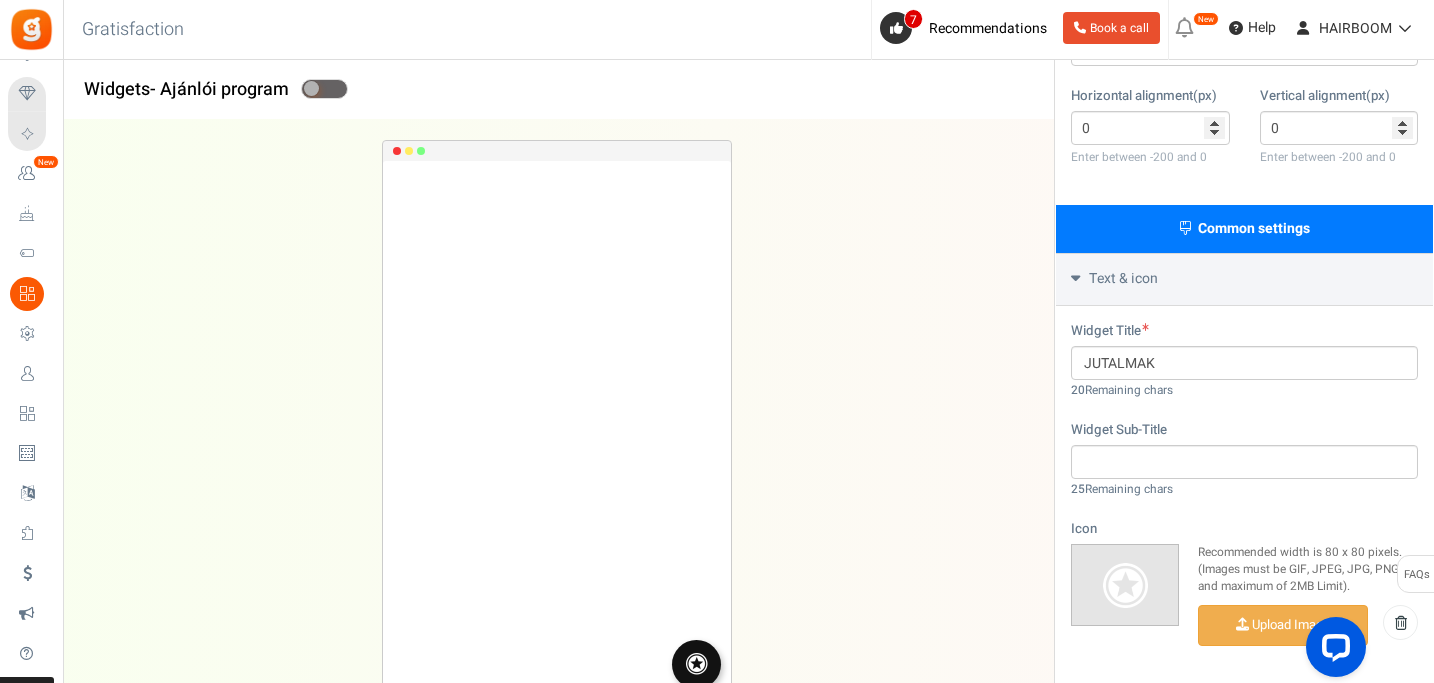 click on "Text & icon" at bounding box center [1123, 279] 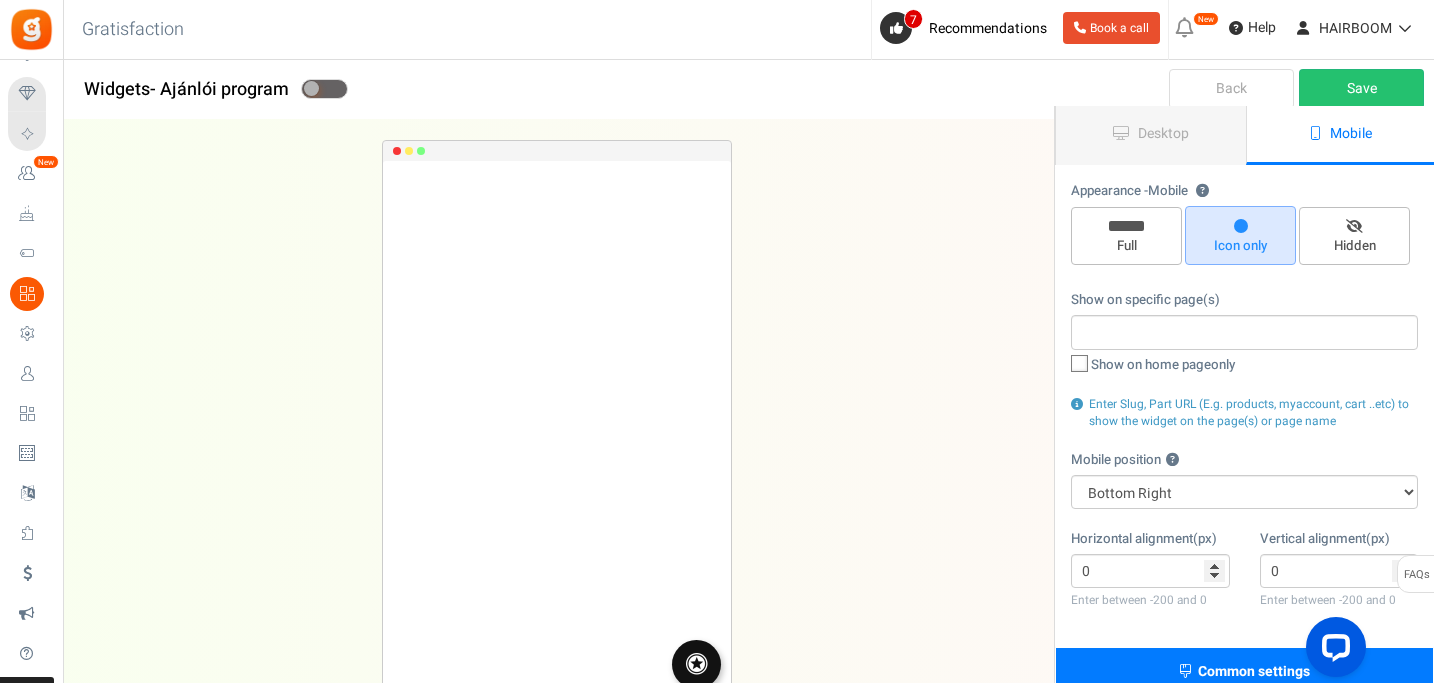 scroll, scrollTop: 0, scrollLeft: 0, axis: both 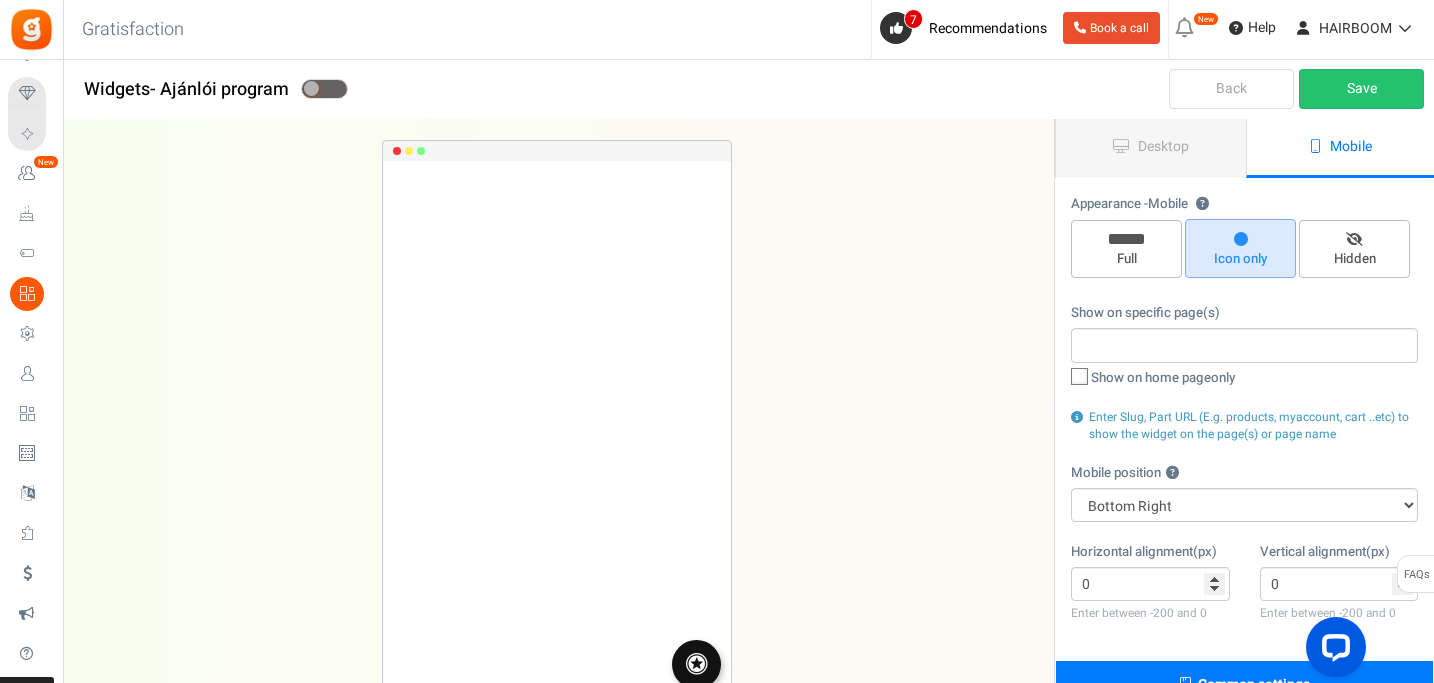 click on "Back" at bounding box center (1231, 89) 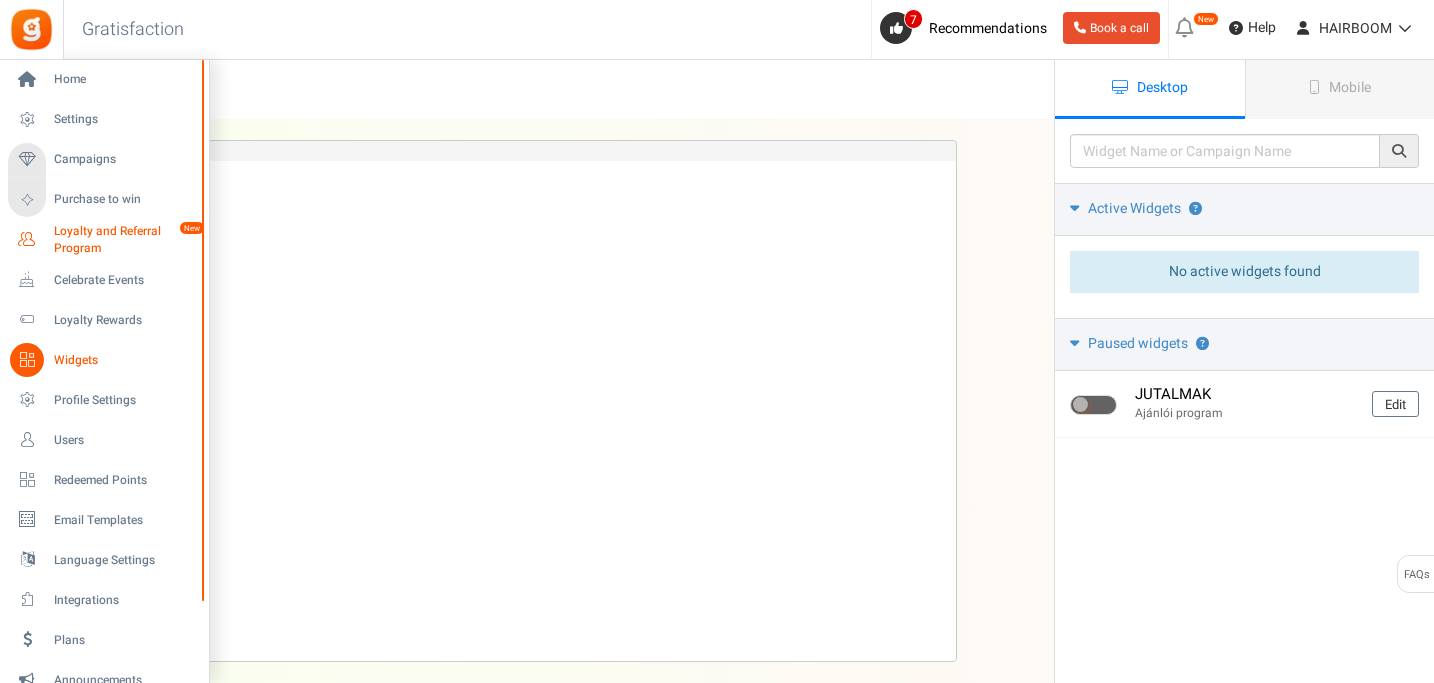 scroll, scrollTop: 0, scrollLeft: 0, axis: both 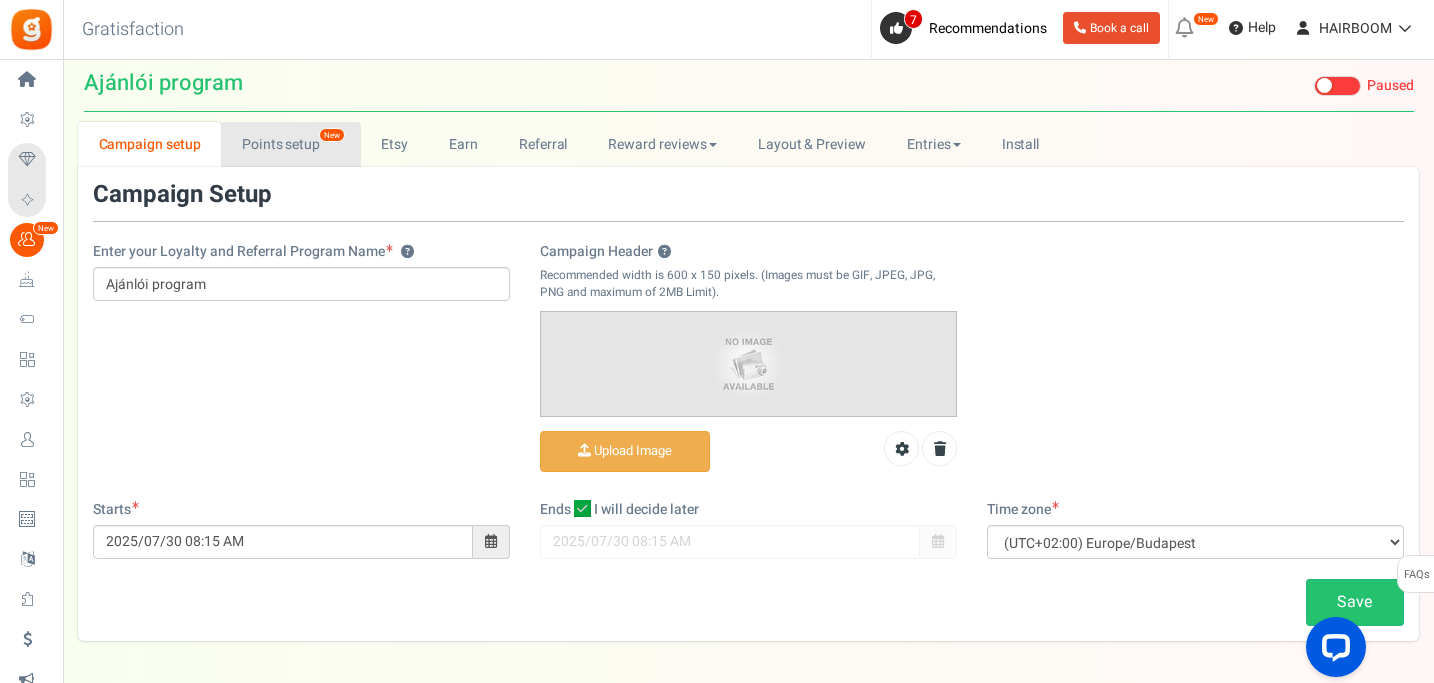 click on "Points setup
New" at bounding box center (290, 144) 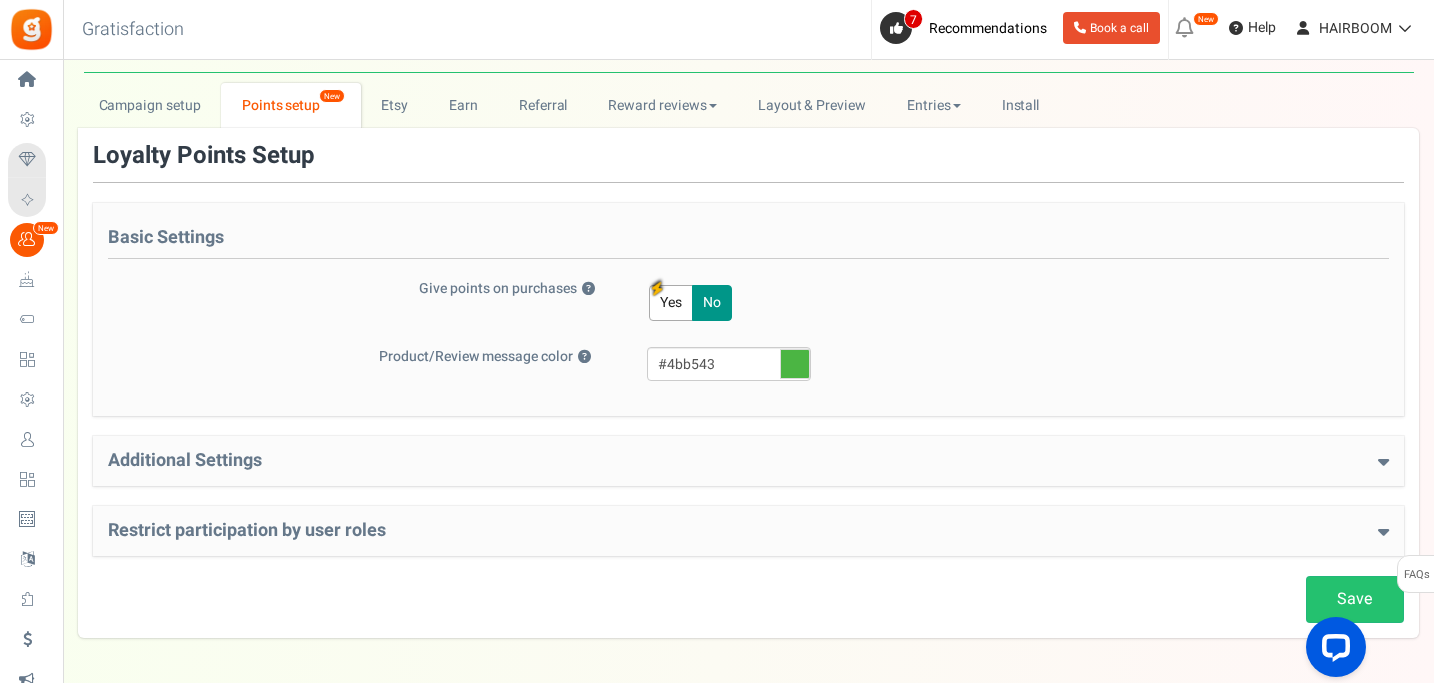 scroll, scrollTop: 140, scrollLeft: 0, axis: vertical 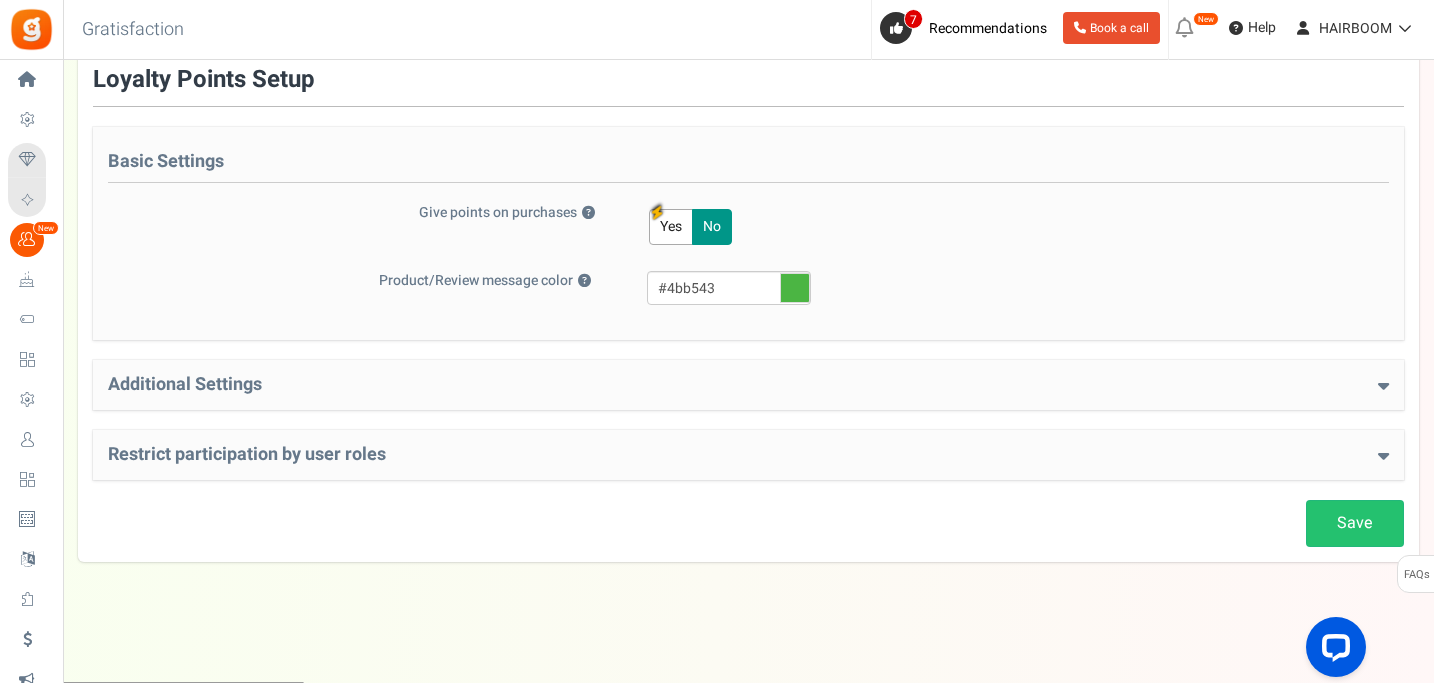 click on "Additional Settings" at bounding box center (748, 385) 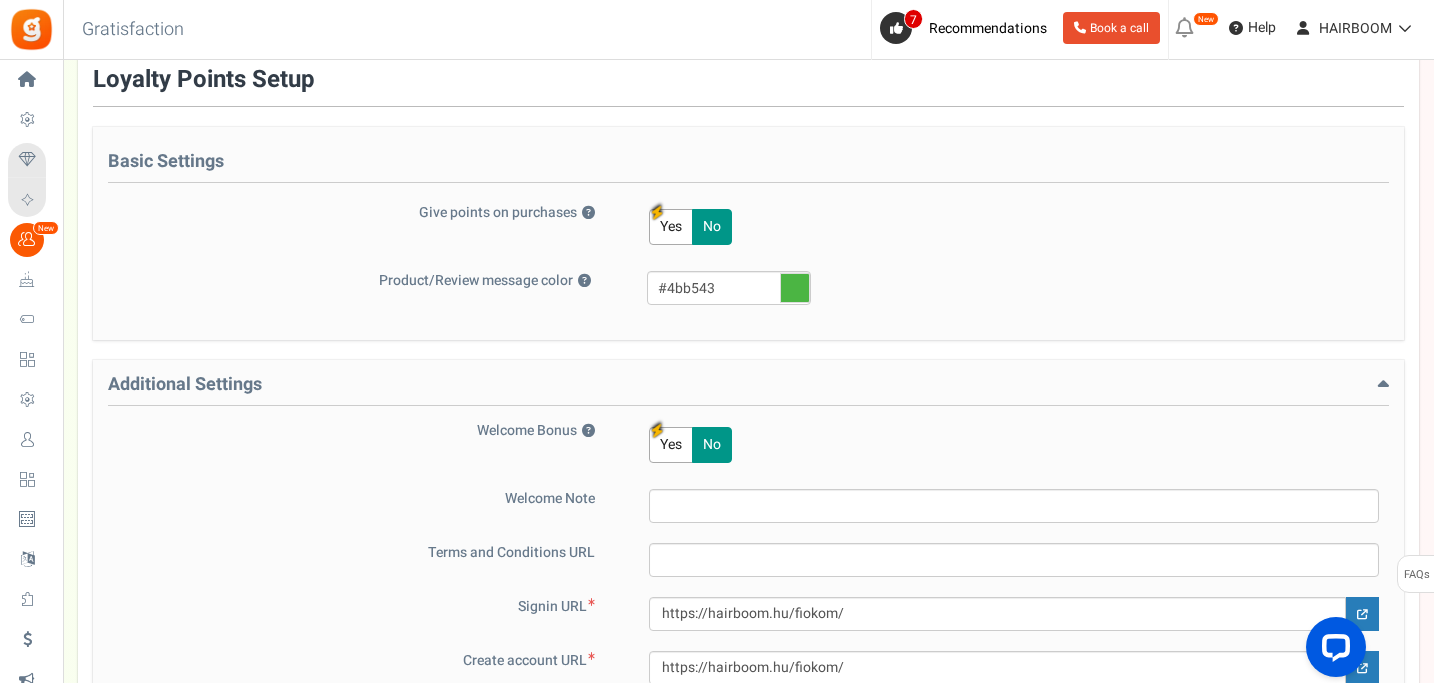 click on "Additional Settings" at bounding box center [748, 390] 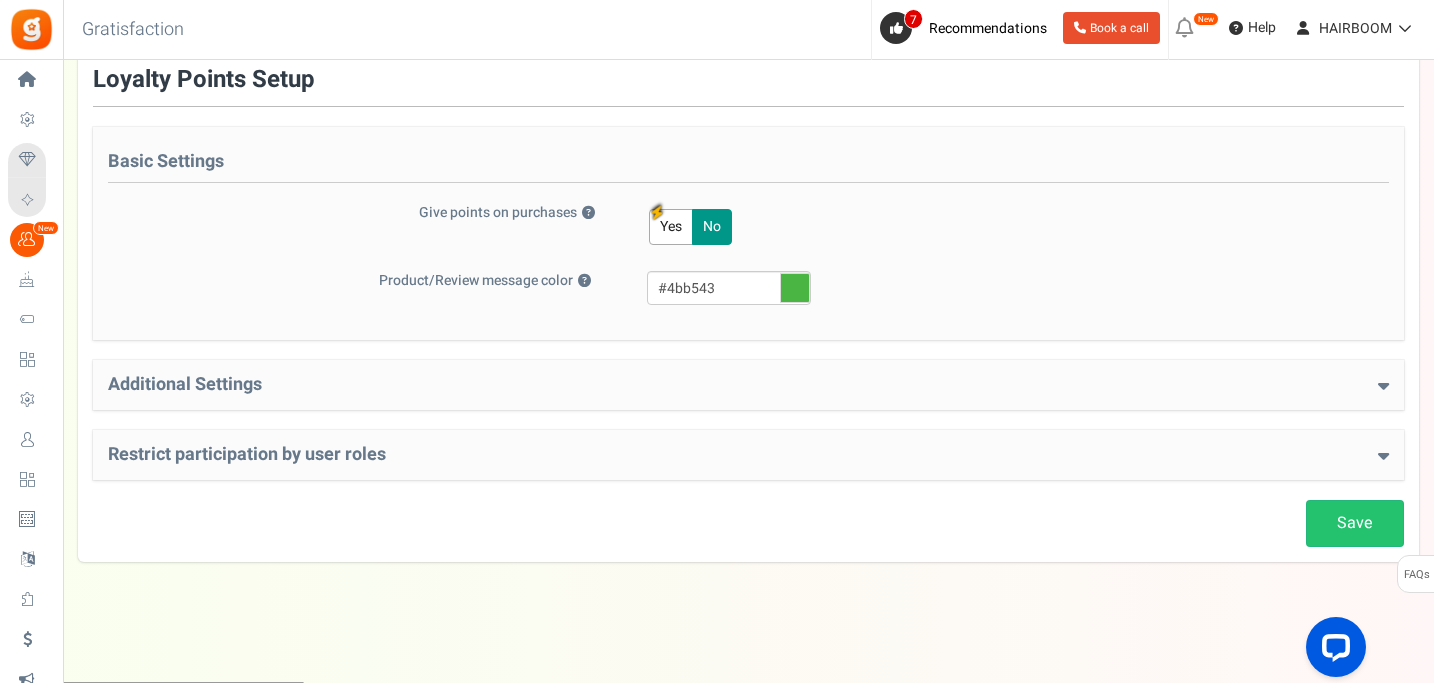 click on "Restrict participation by user roles" at bounding box center (748, 455) 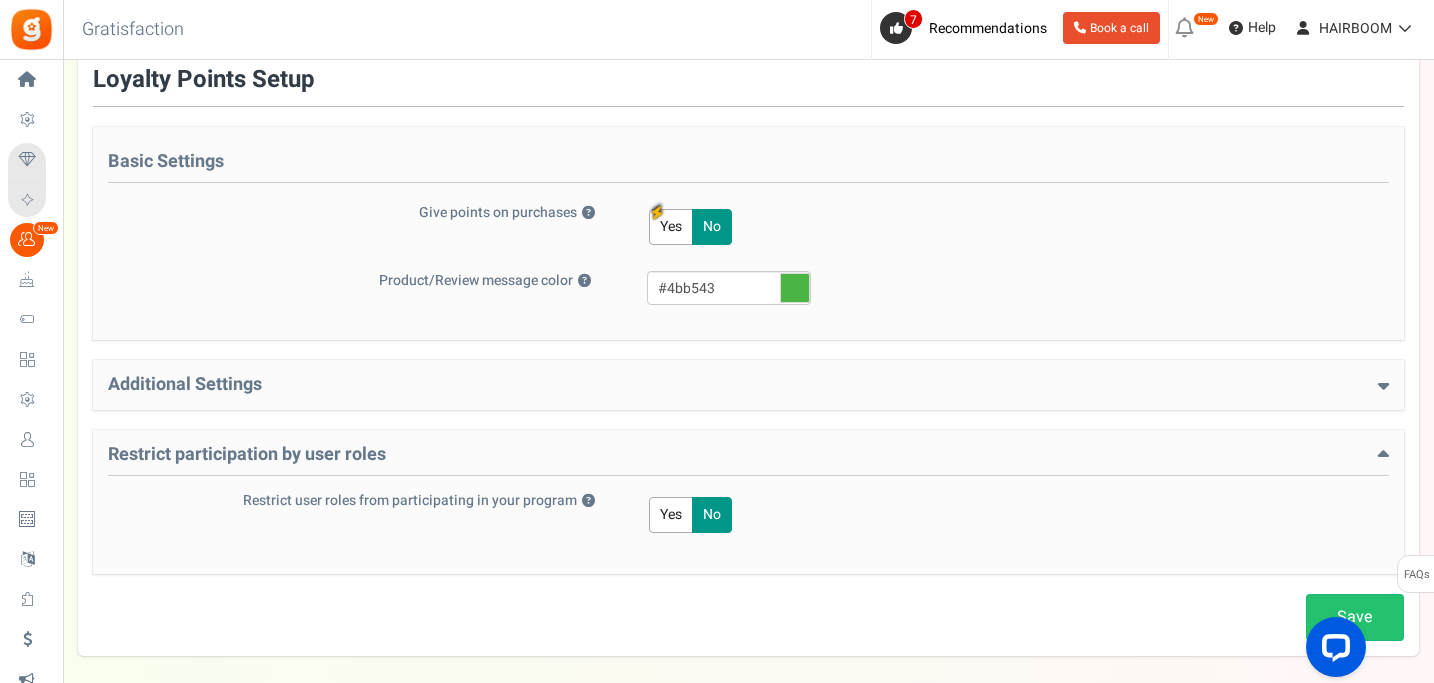 click on "Restrict participation by user roles" at bounding box center [748, 460] 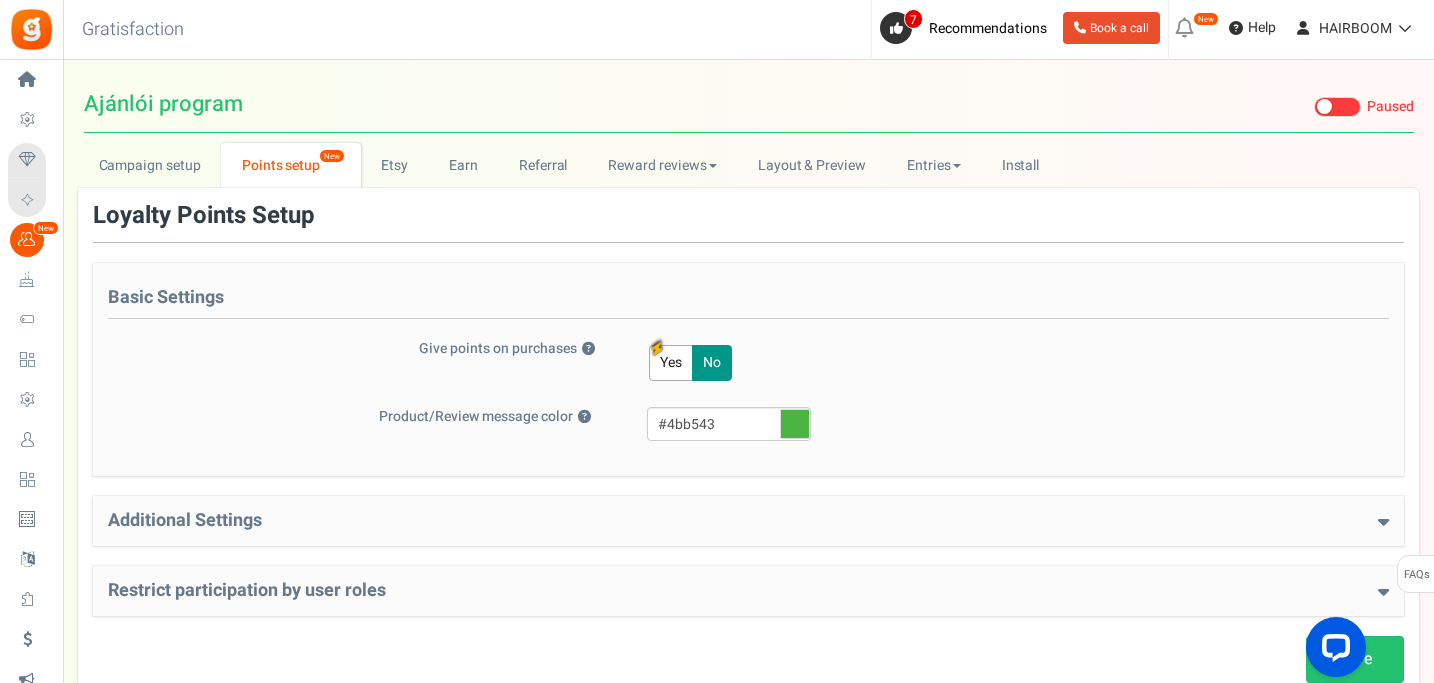 scroll, scrollTop: 0, scrollLeft: 0, axis: both 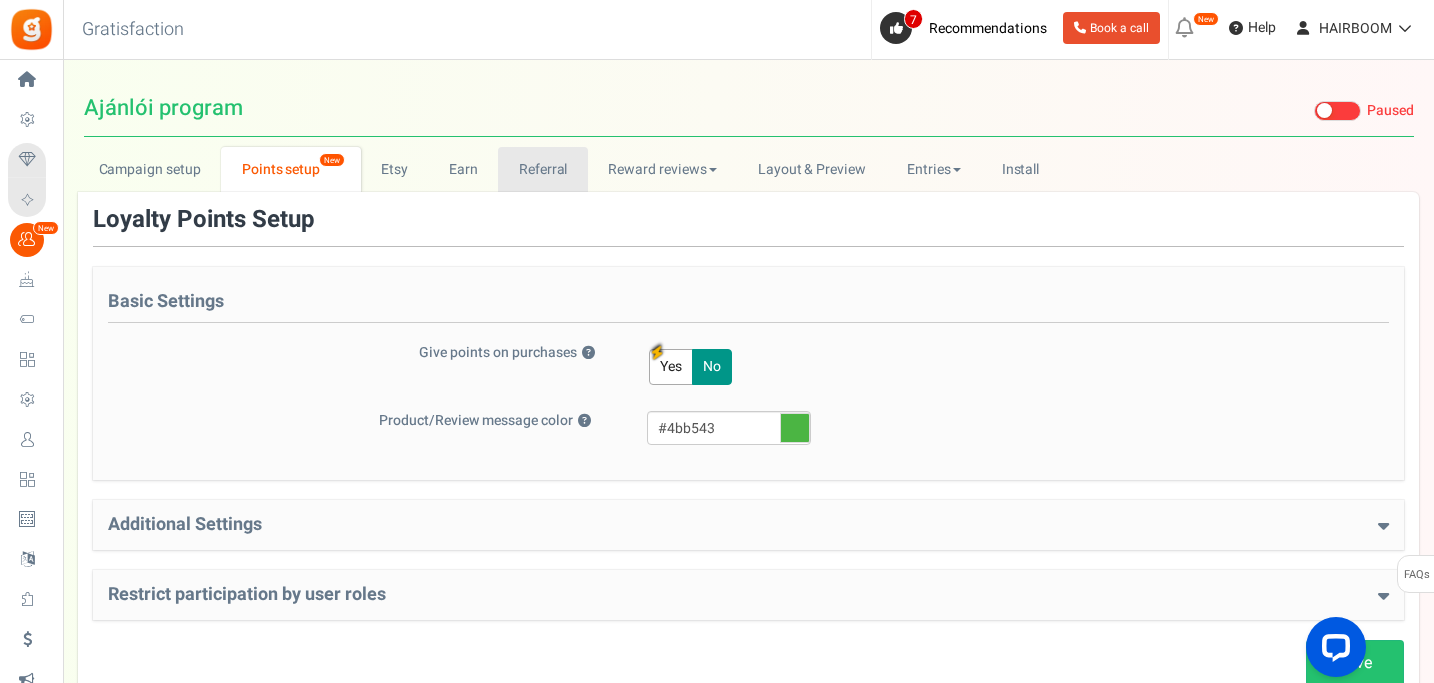 click on "Referral" at bounding box center [543, 169] 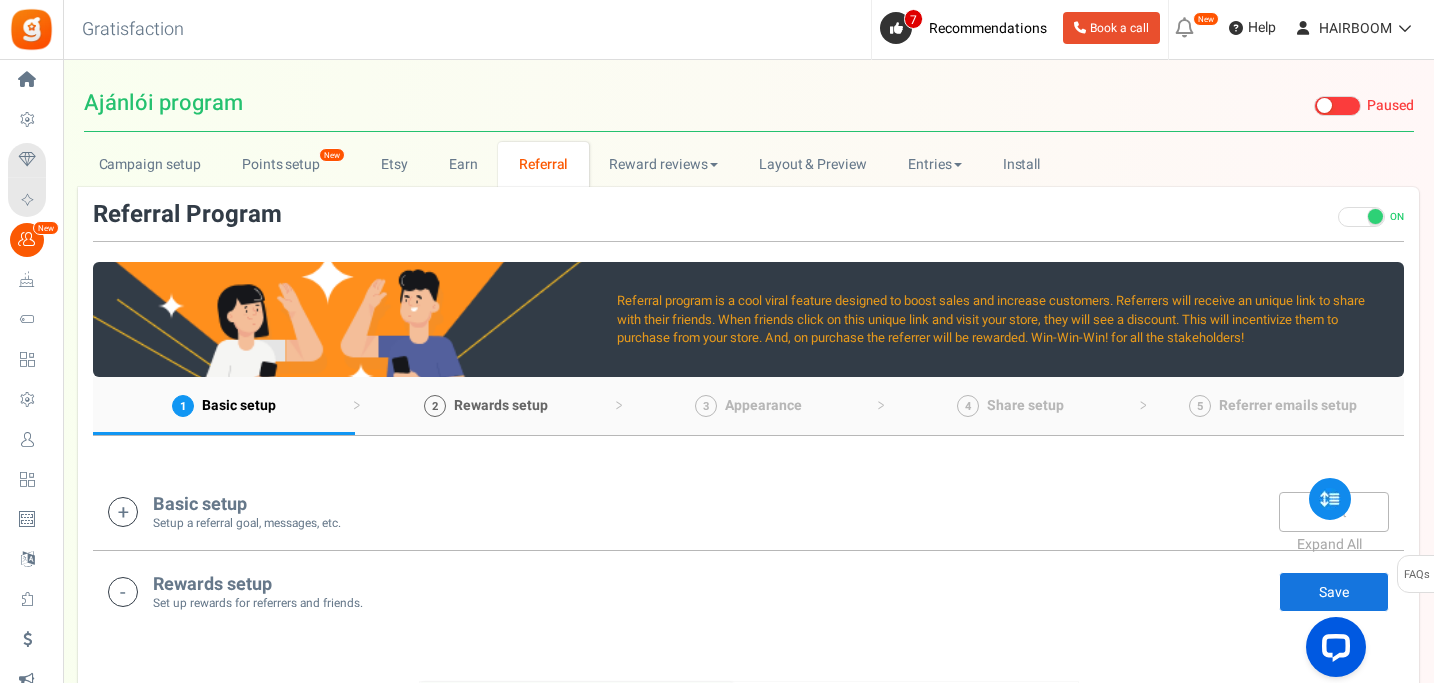 scroll, scrollTop: 12, scrollLeft: 0, axis: vertical 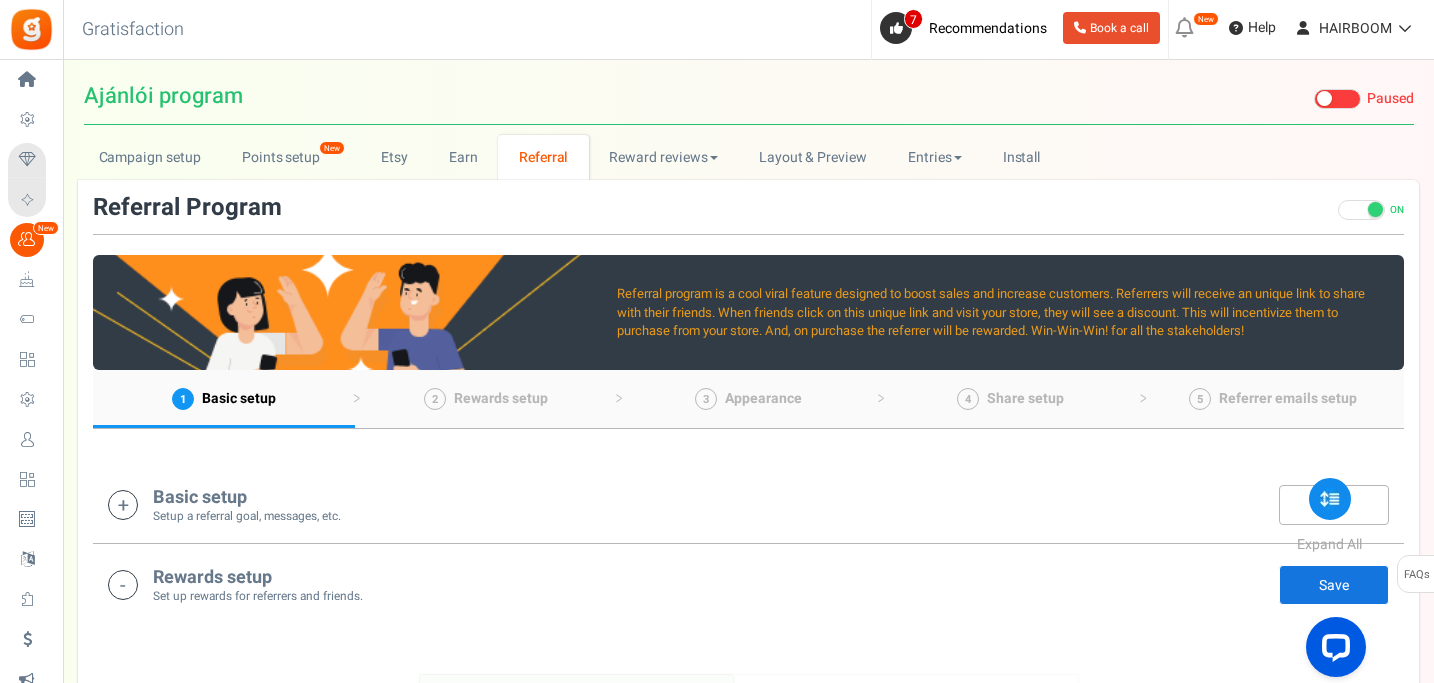 click on "Basic setup
Setup a referral goal, messages, etc.
Edit
Save" at bounding box center (748, 504) 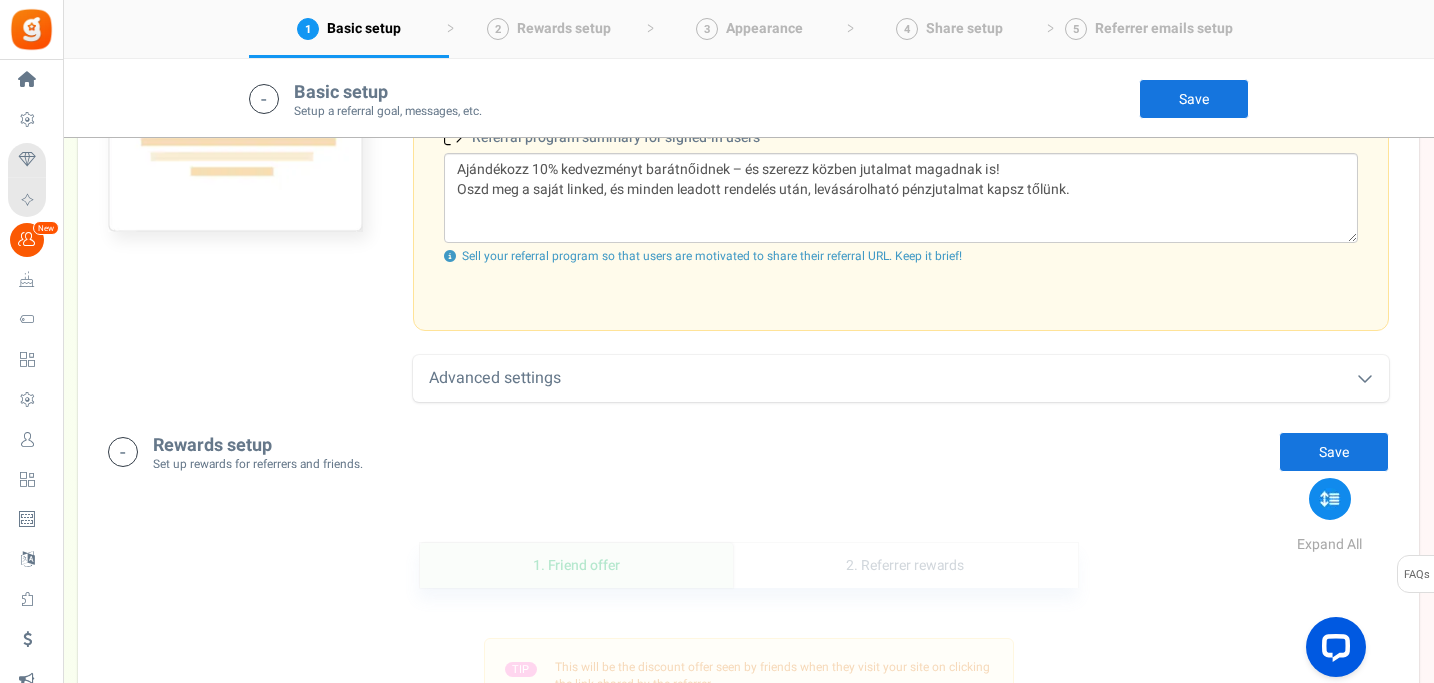 scroll, scrollTop: 973, scrollLeft: 0, axis: vertical 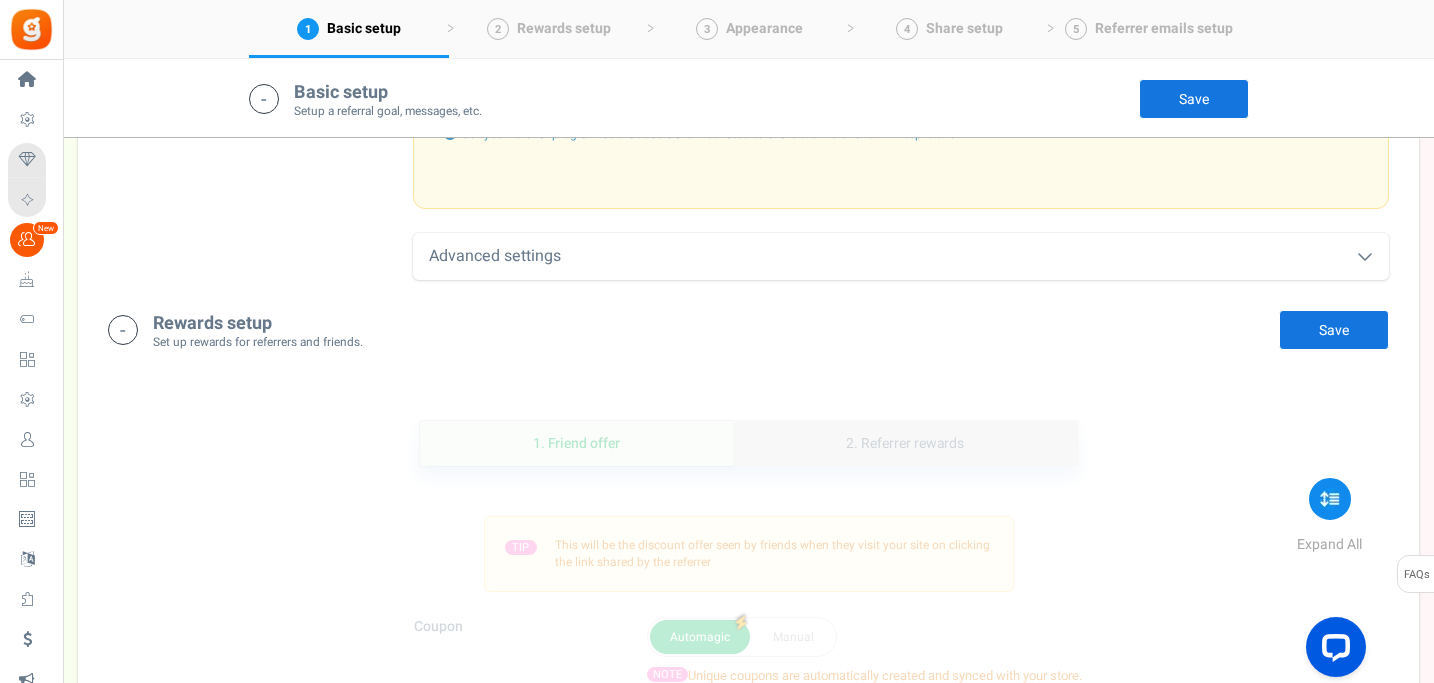 click on "2. Referrer rewards" at bounding box center [905, 443] 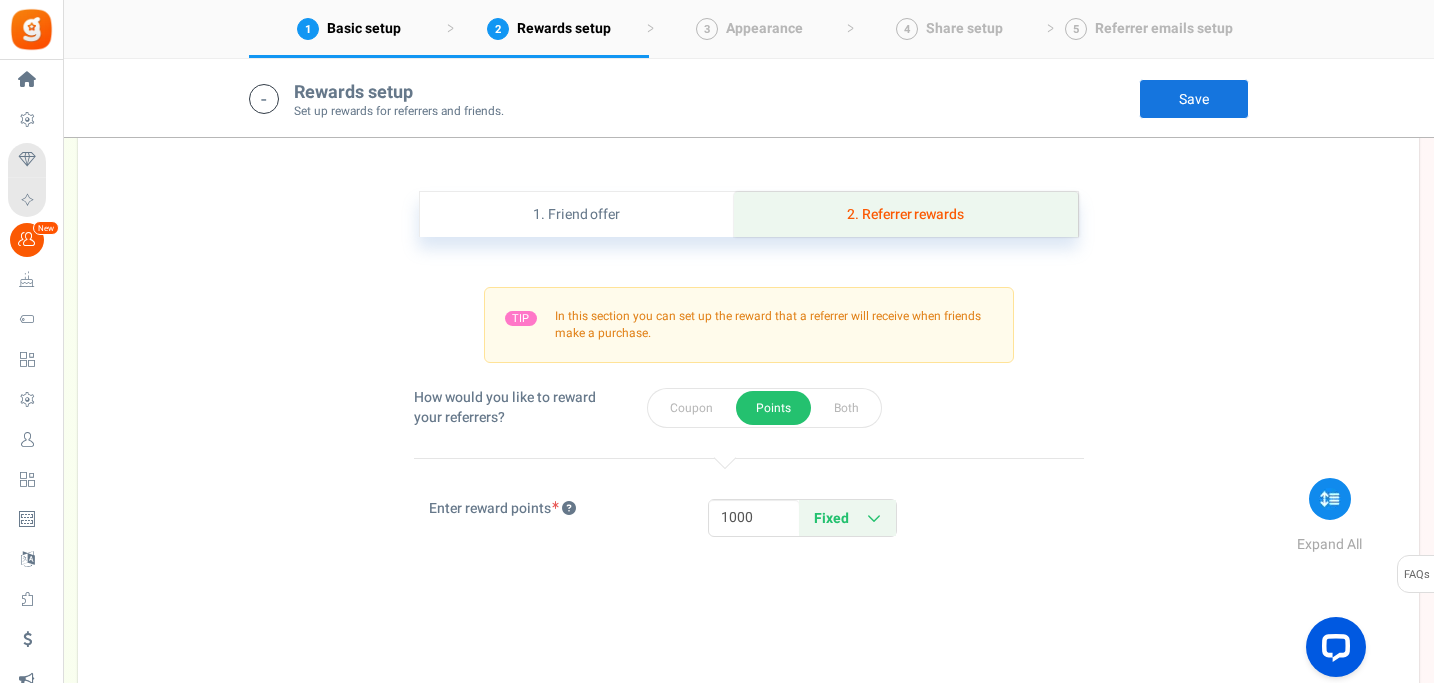 scroll, scrollTop: 1205, scrollLeft: 0, axis: vertical 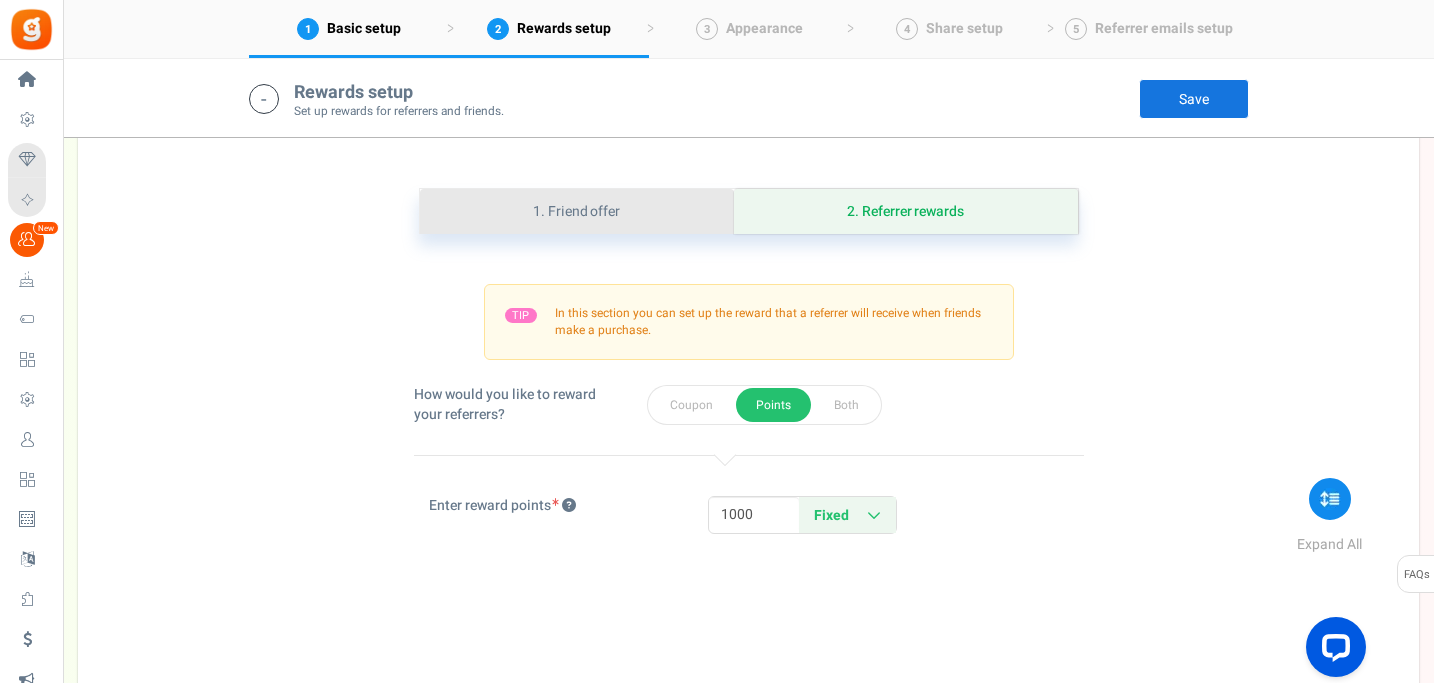 click on "1. Friend offer" at bounding box center [577, 211] 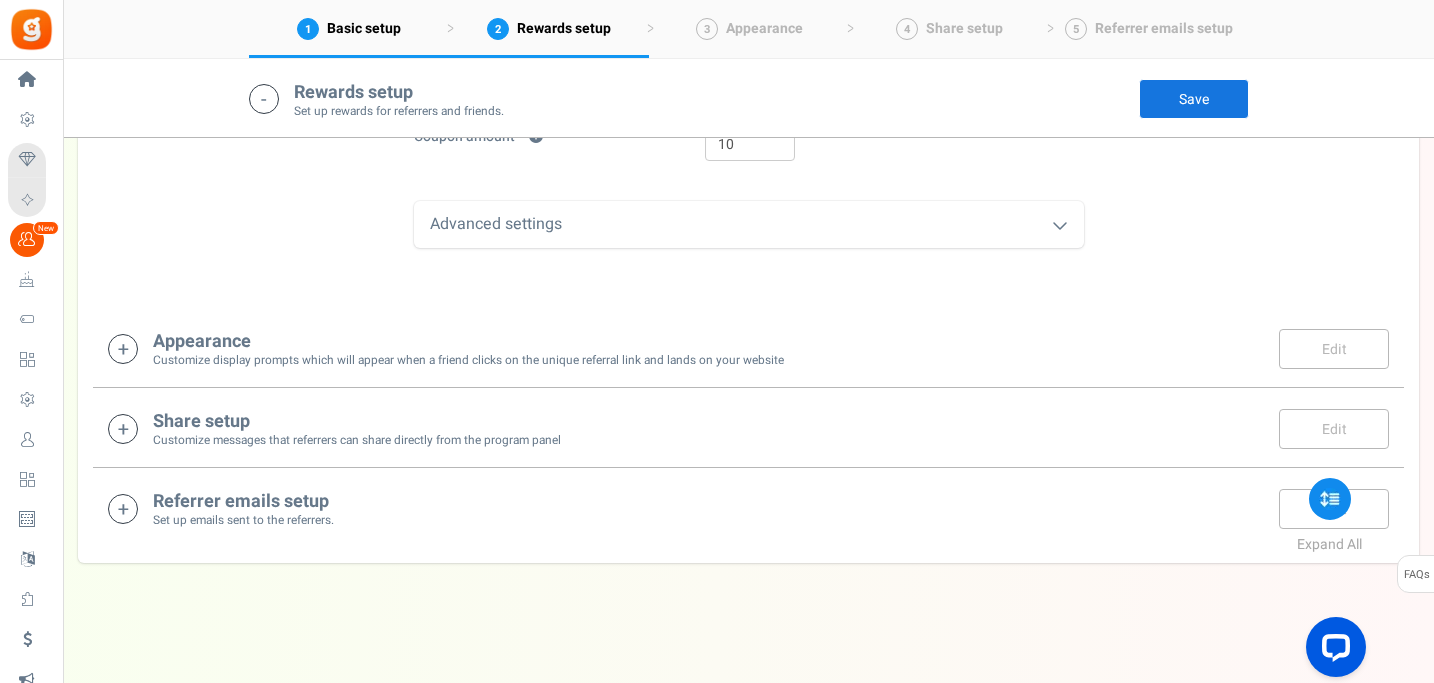 scroll, scrollTop: 1677, scrollLeft: 0, axis: vertical 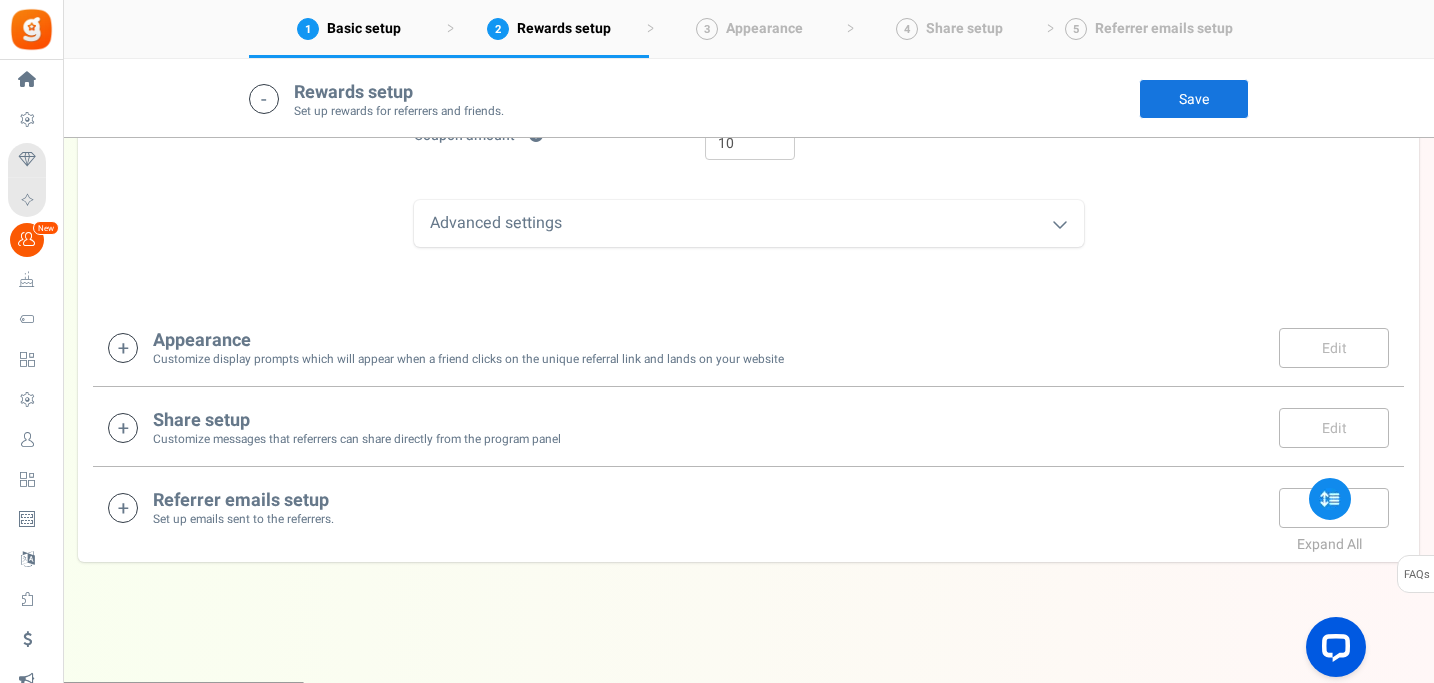 click on "Customize display prompts which will appear when a friend clicks on the unique referral link and lands on your website" at bounding box center [468, 359] 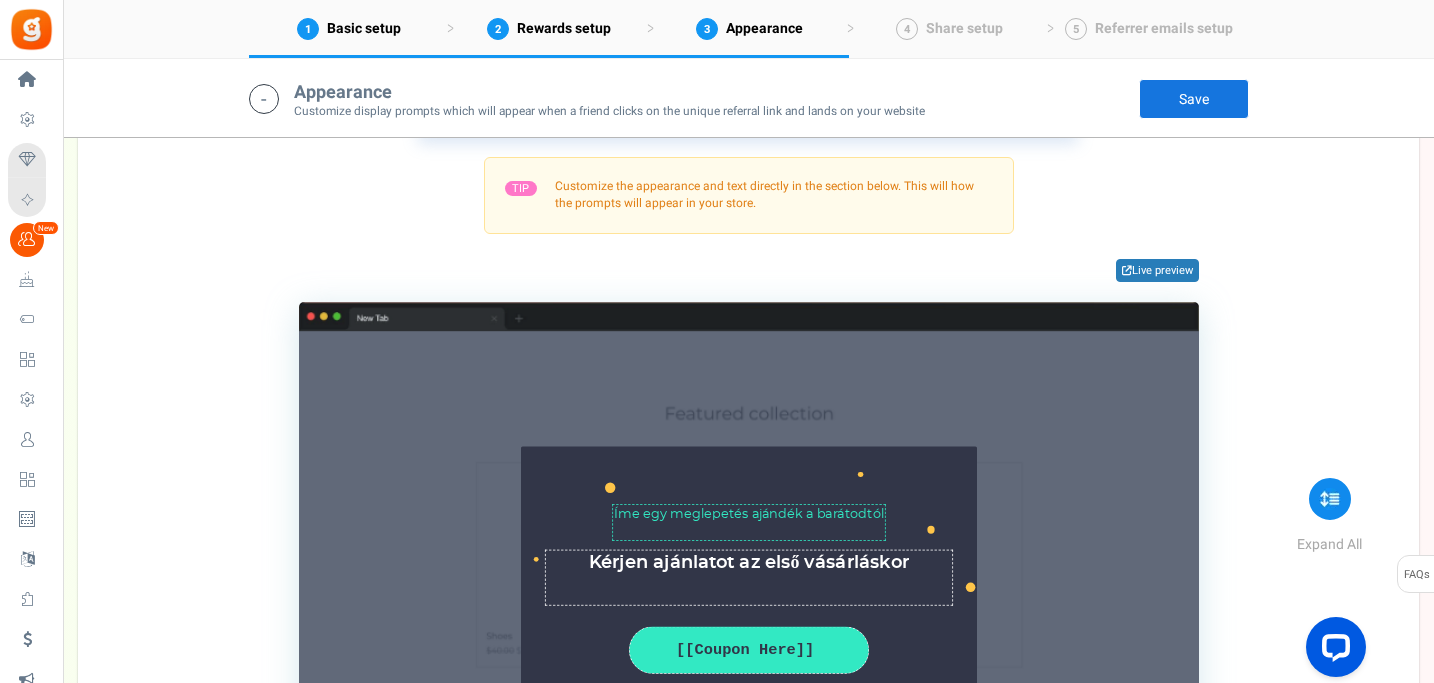 scroll, scrollTop: 1946, scrollLeft: 0, axis: vertical 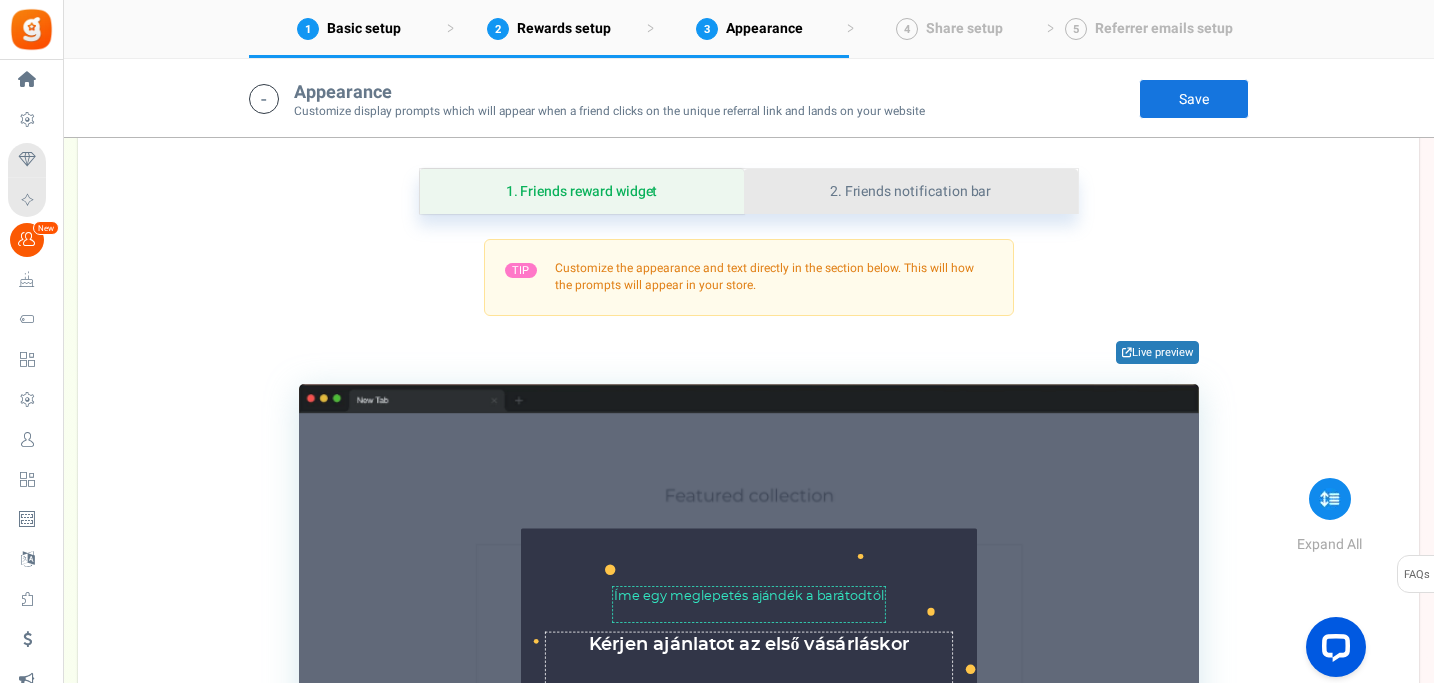 click on "2. Friends notification bar" at bounding box center [911, 191] 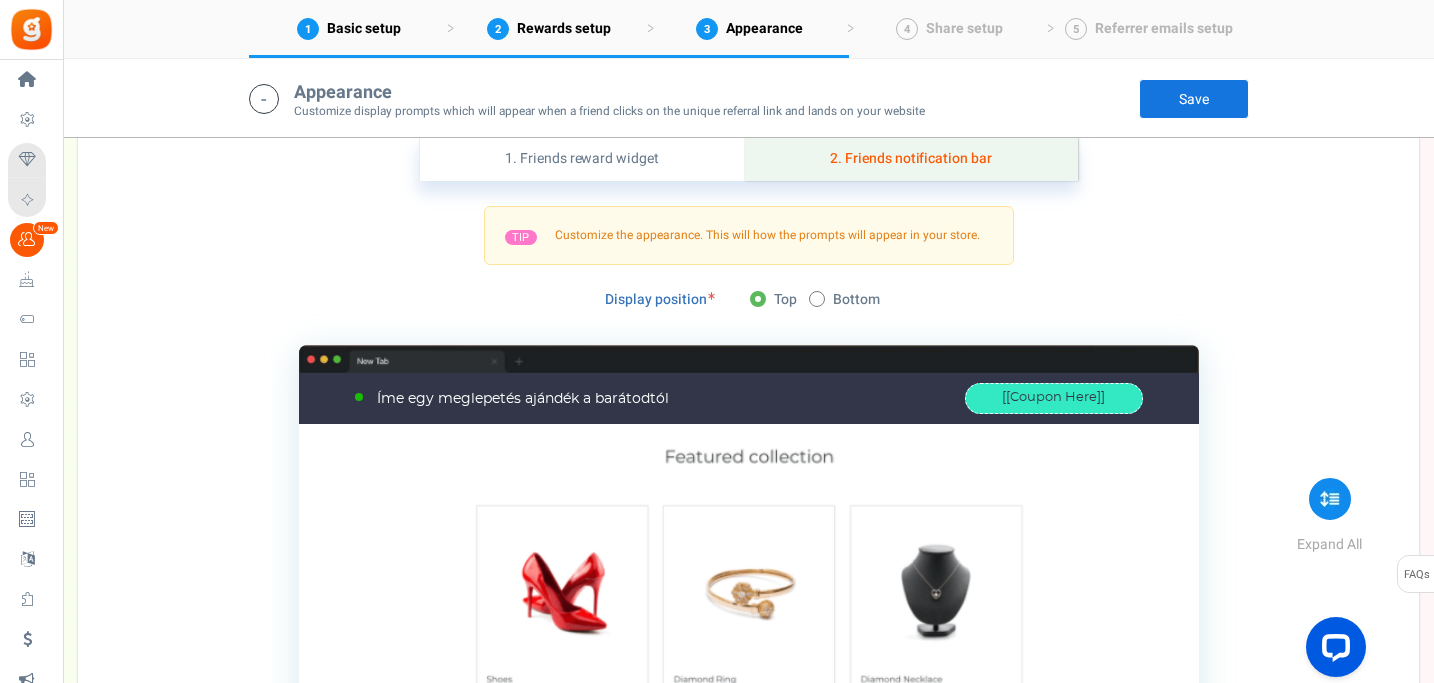 scroll, scrollTop: 1900, scrollLeft: 0, axis: vertical 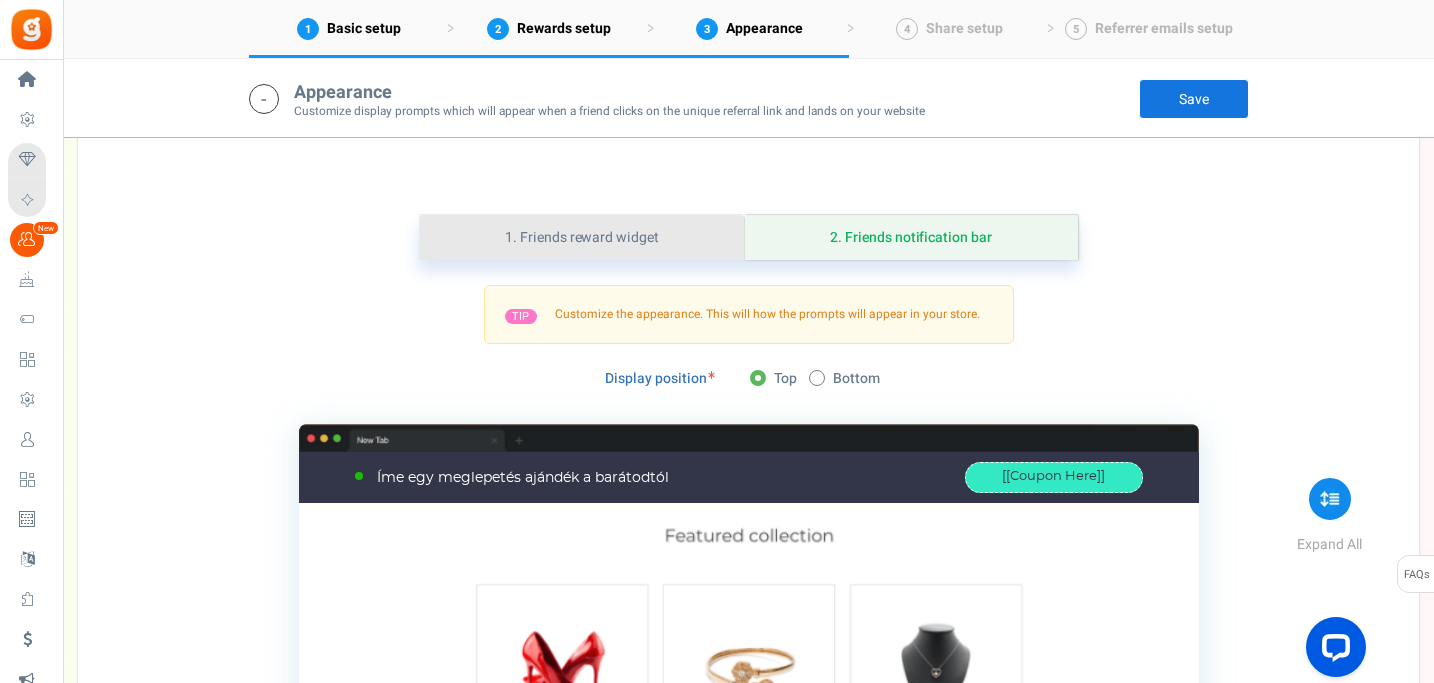 click on "1. Friends reward widget" at bounding box center [582, 237] 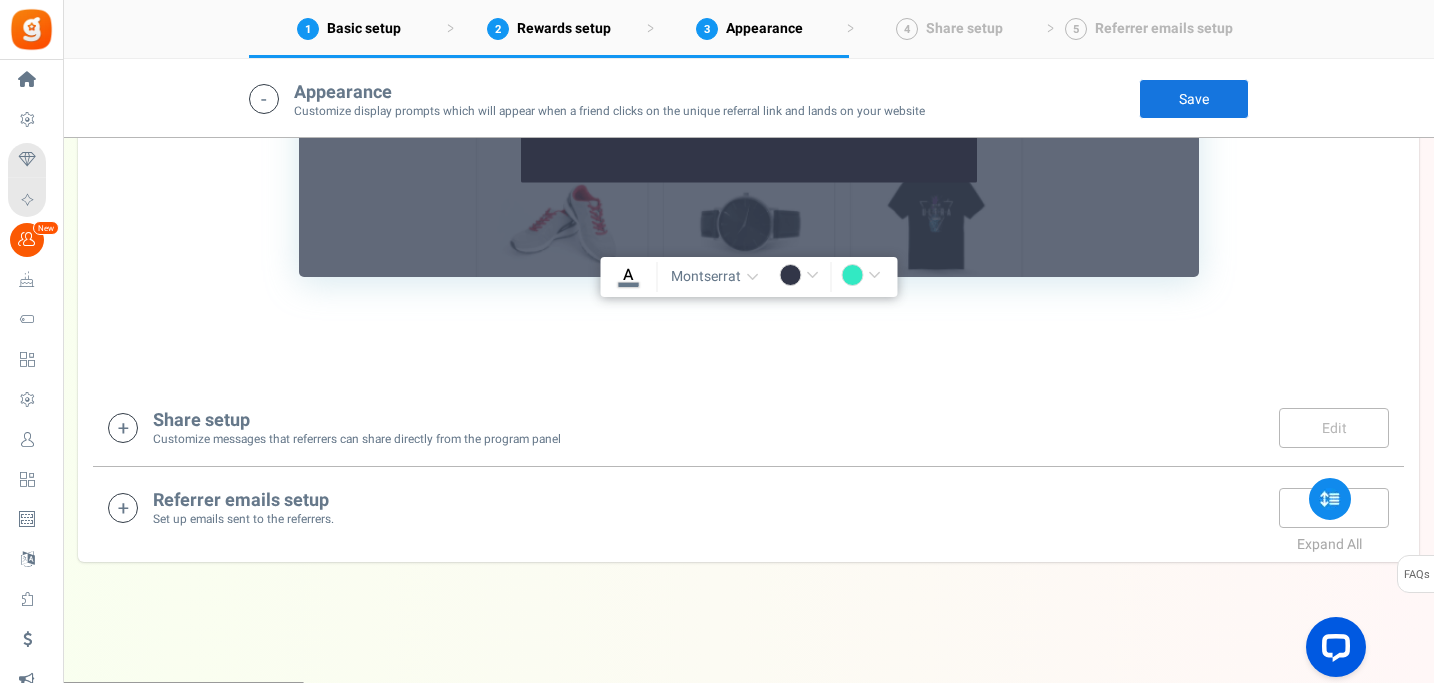 click on "Customize messages that referrers can share directly from the program panel" at bounding box center [357, 439] 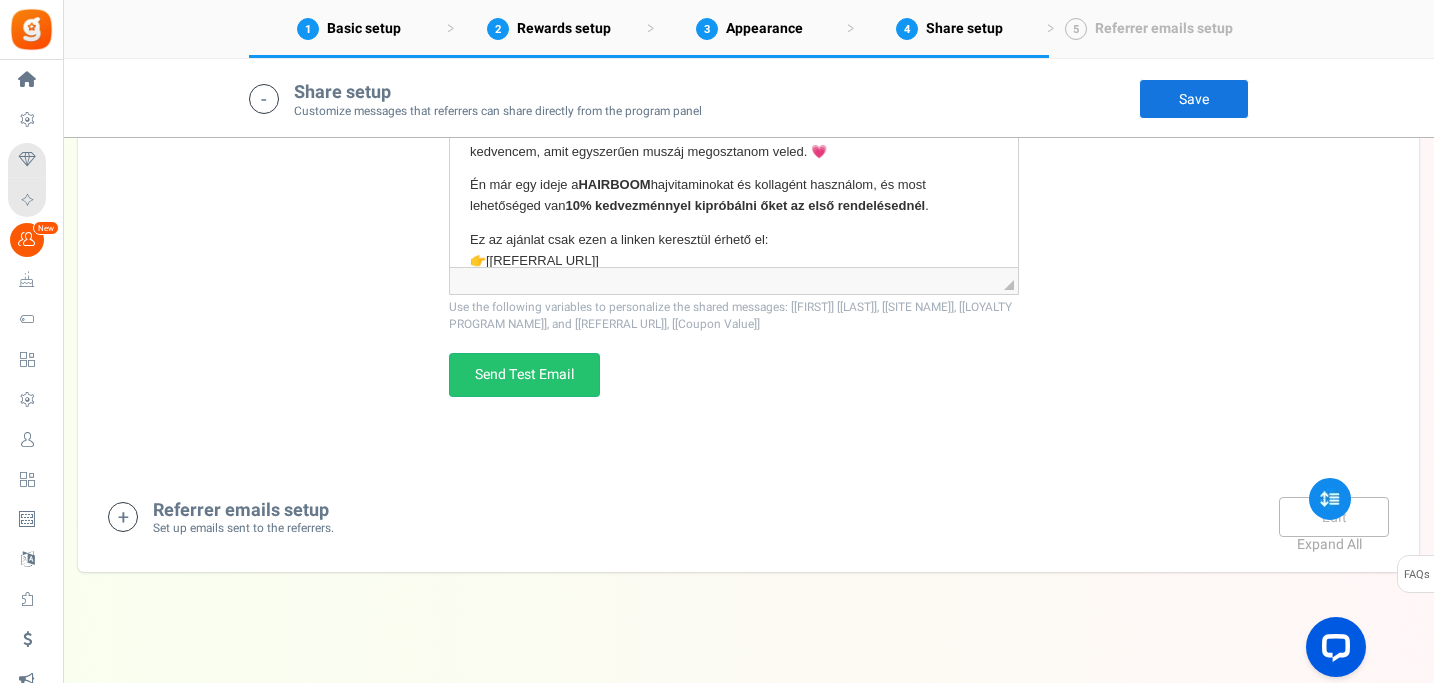 scroll, scrollTop: 3513, scrollLeft: 0, axis: vertical 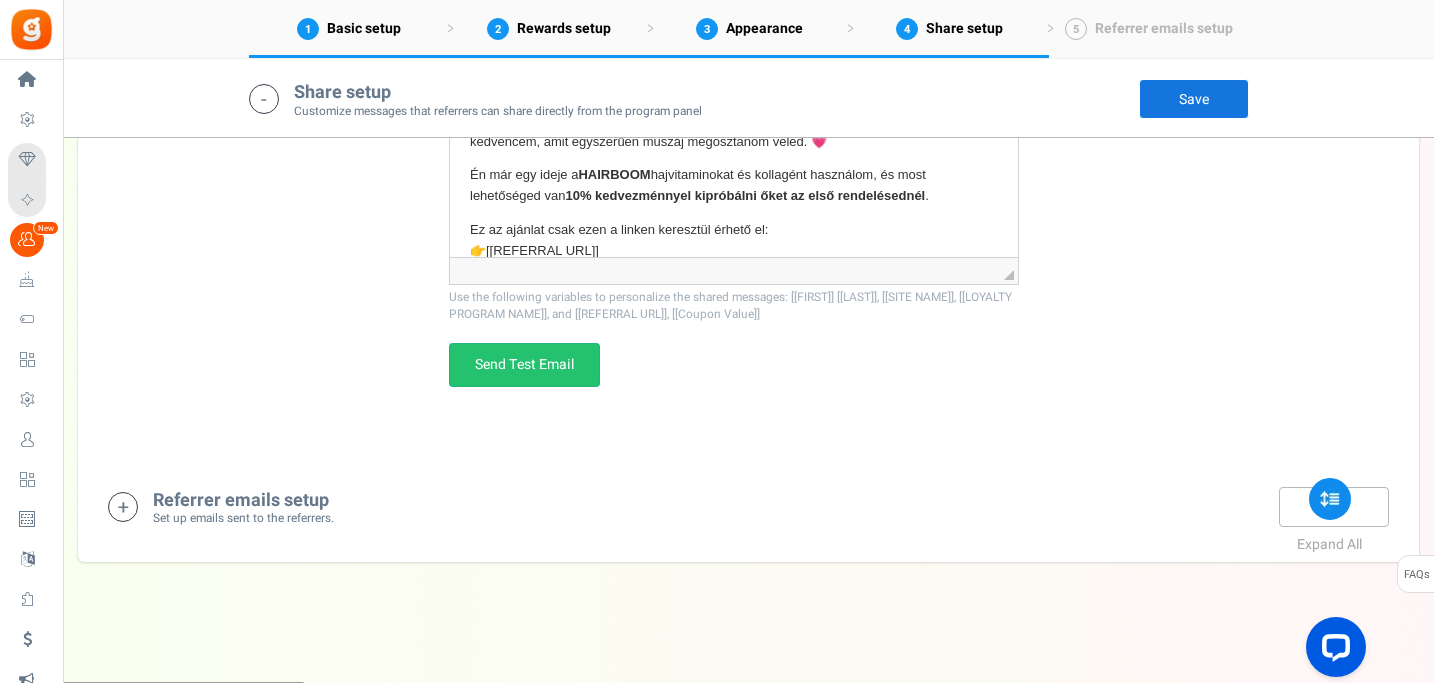 click on "Referrer emails setup
Set up emails sent to the referrers.
Edit
Save
Save
There are unsaved changes!" at bounding box center [748, 507] 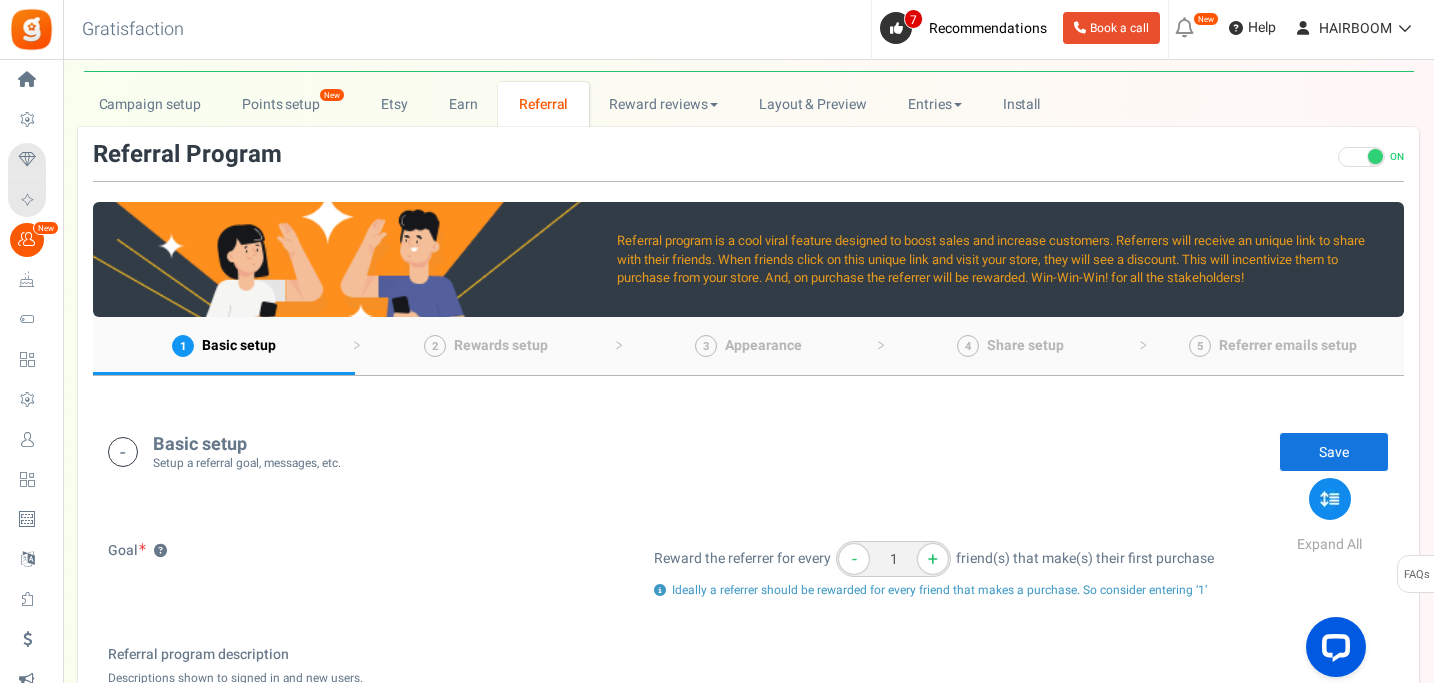 scroll, scrollTop: 116, scrollLeft: 0, axis: vertical 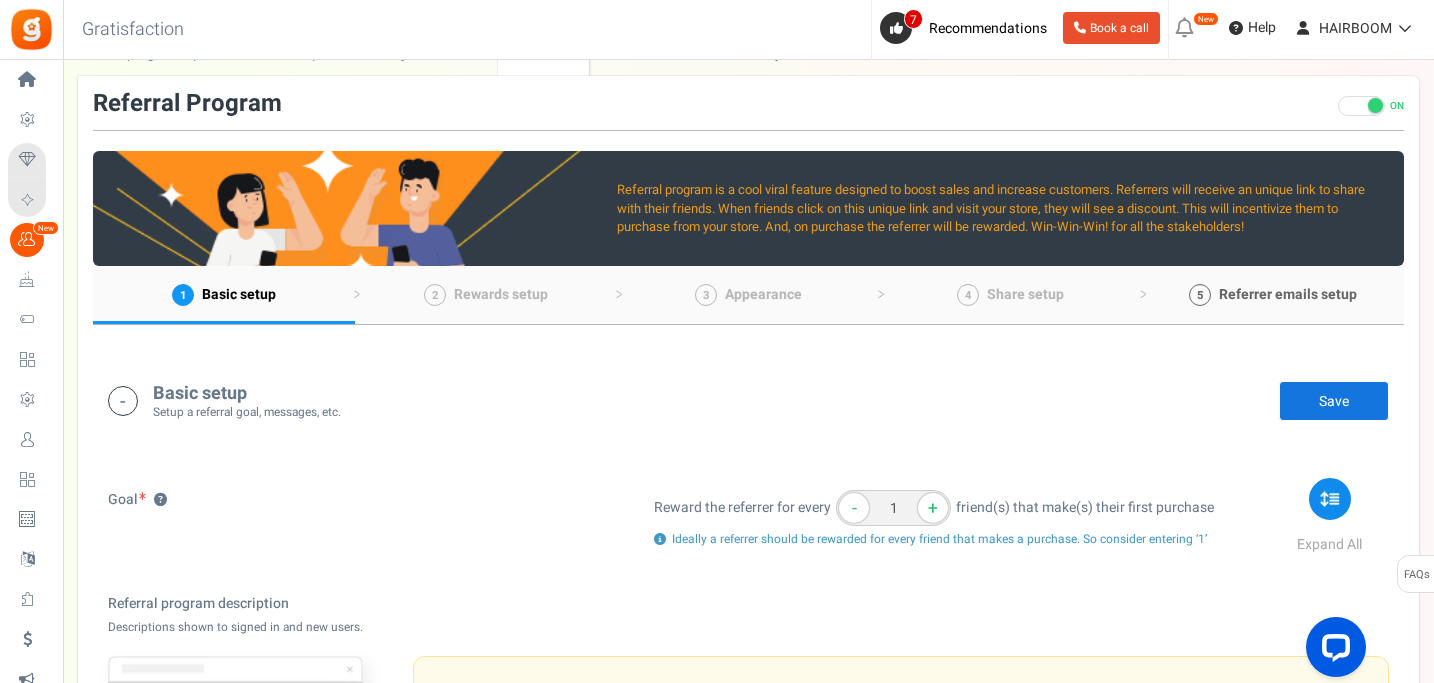 click on "Referrer emails setup" at bounding box center [1288, 294] 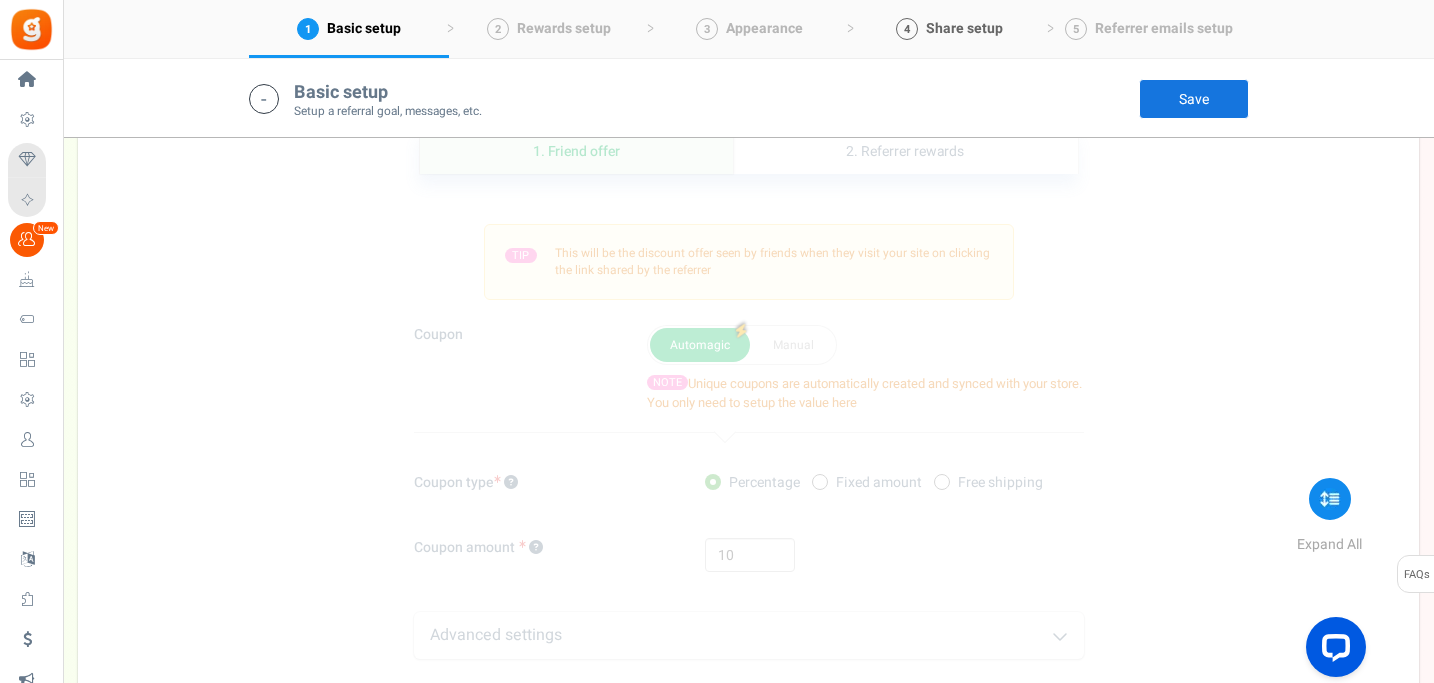 scroll, scrollTop: 270, scrollLeft: 0, axis: vertical 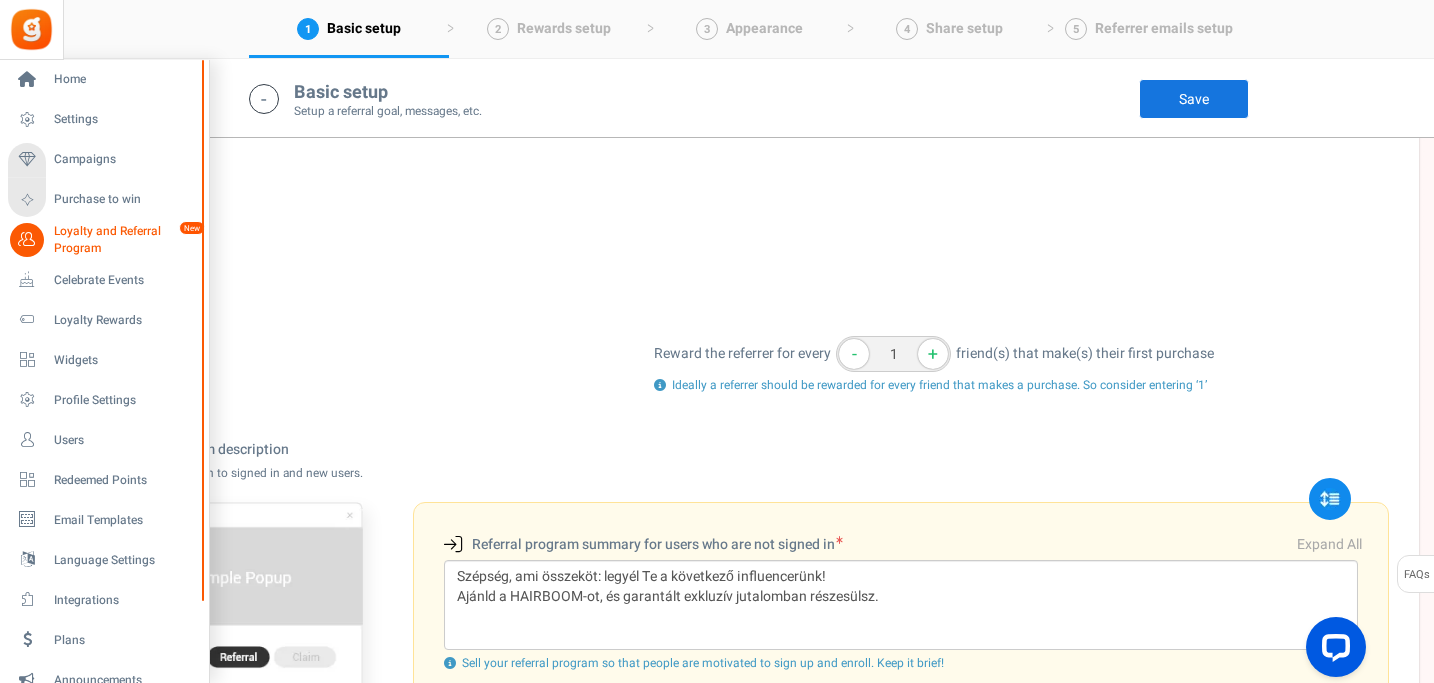 click on "Loyalty and Referral Program" at bounding box center [127, 240] 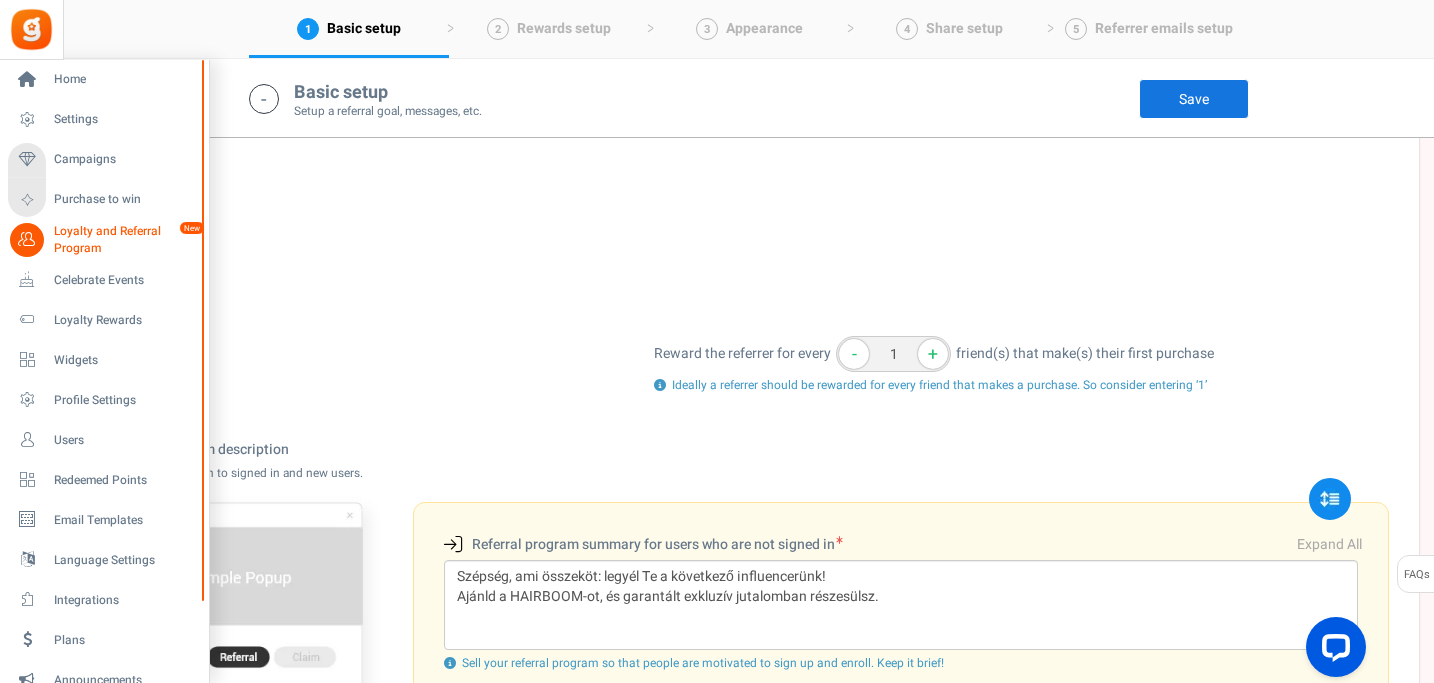 click on "Loyalty and Referral Program" at bounding box center [127, 240] 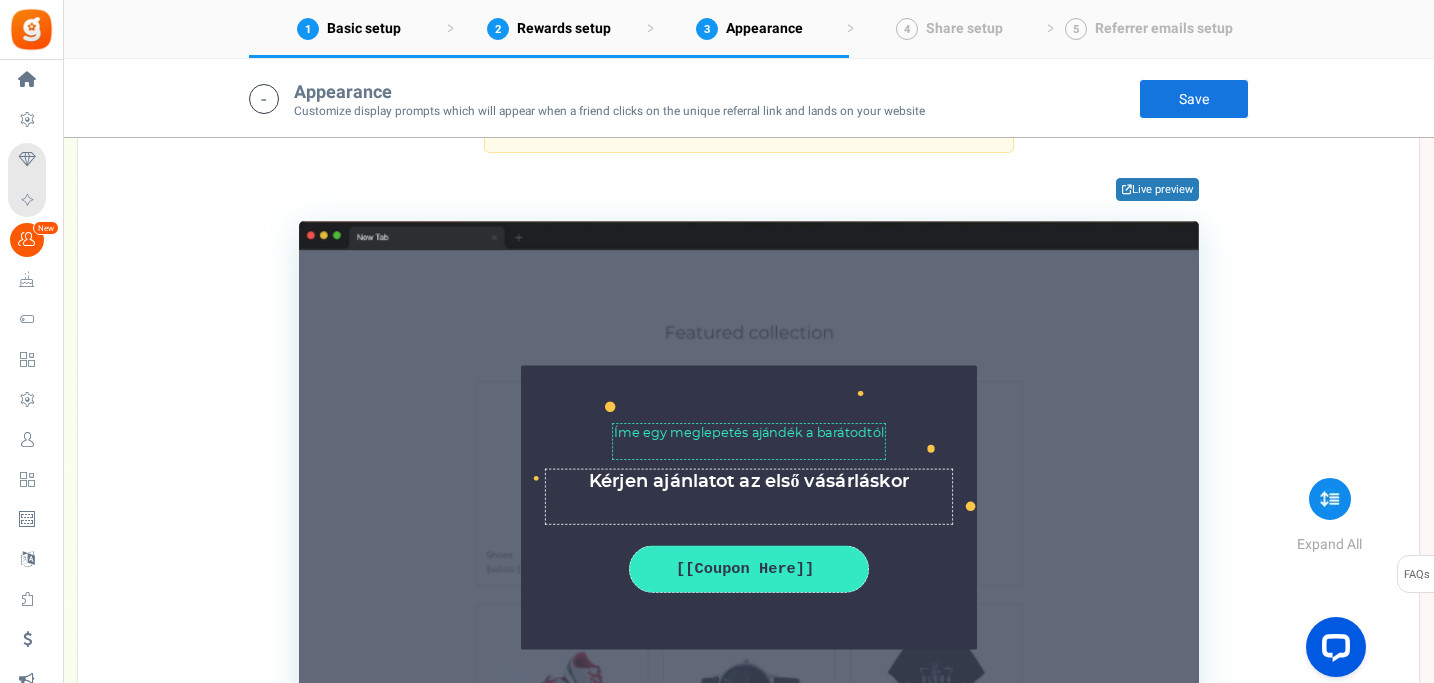 scroll, scrollTop: 3448, scrollLeft: 0, axis: vertical 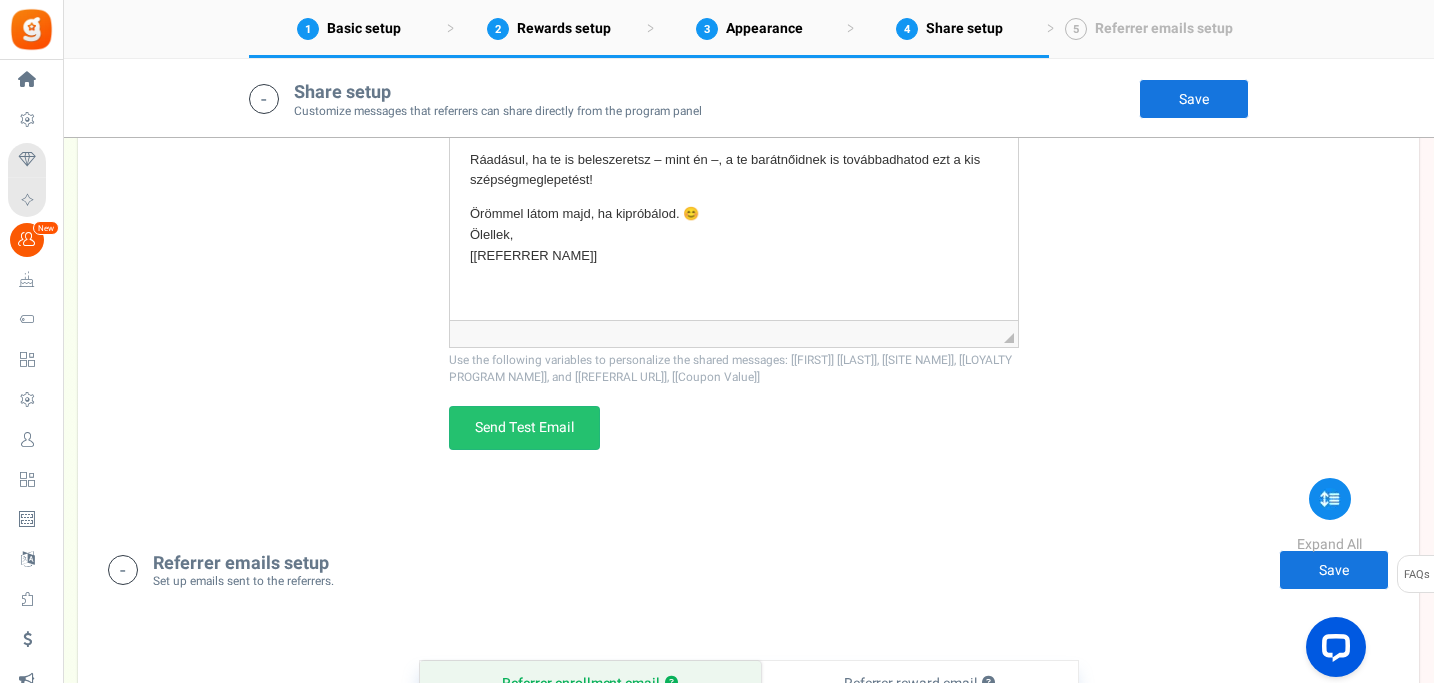 click on "Rewards setup" at bounding box center [564, 28] 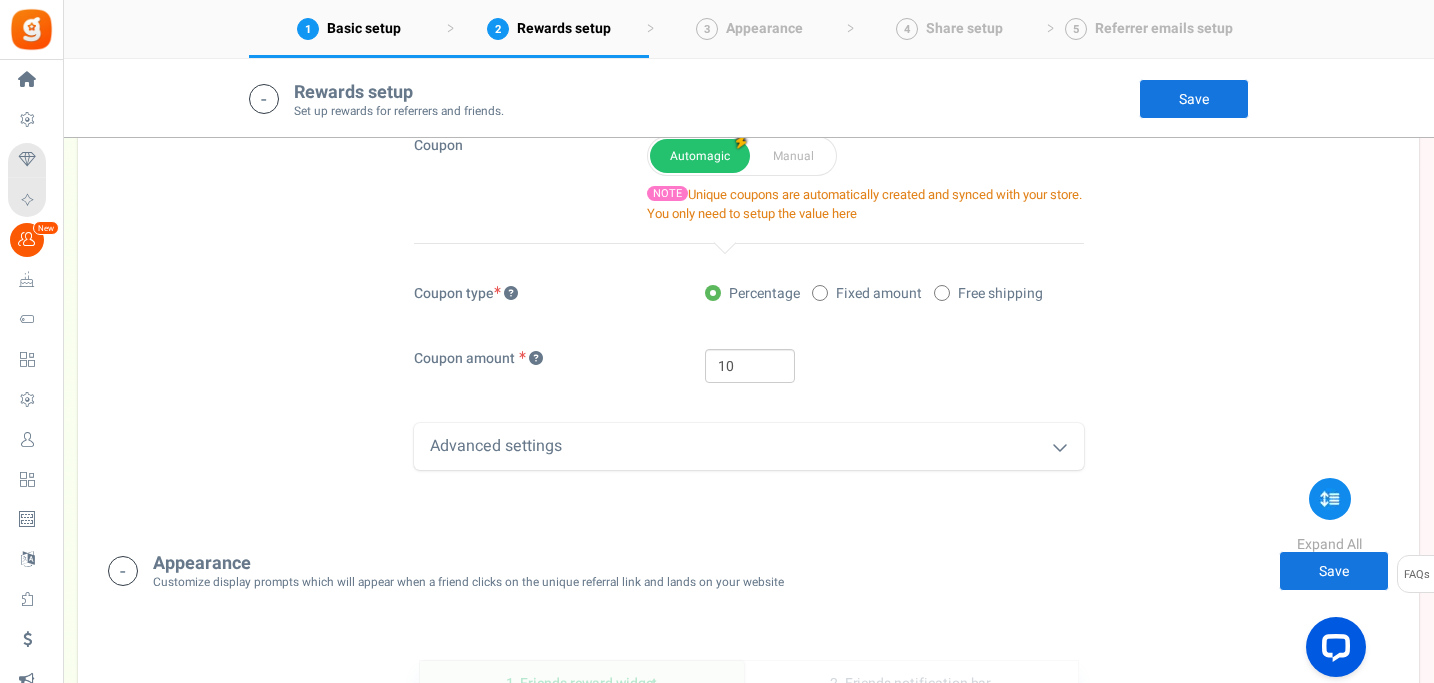 scroll, scrollTop: 1462, scrollLeft: 0, axis: vertical 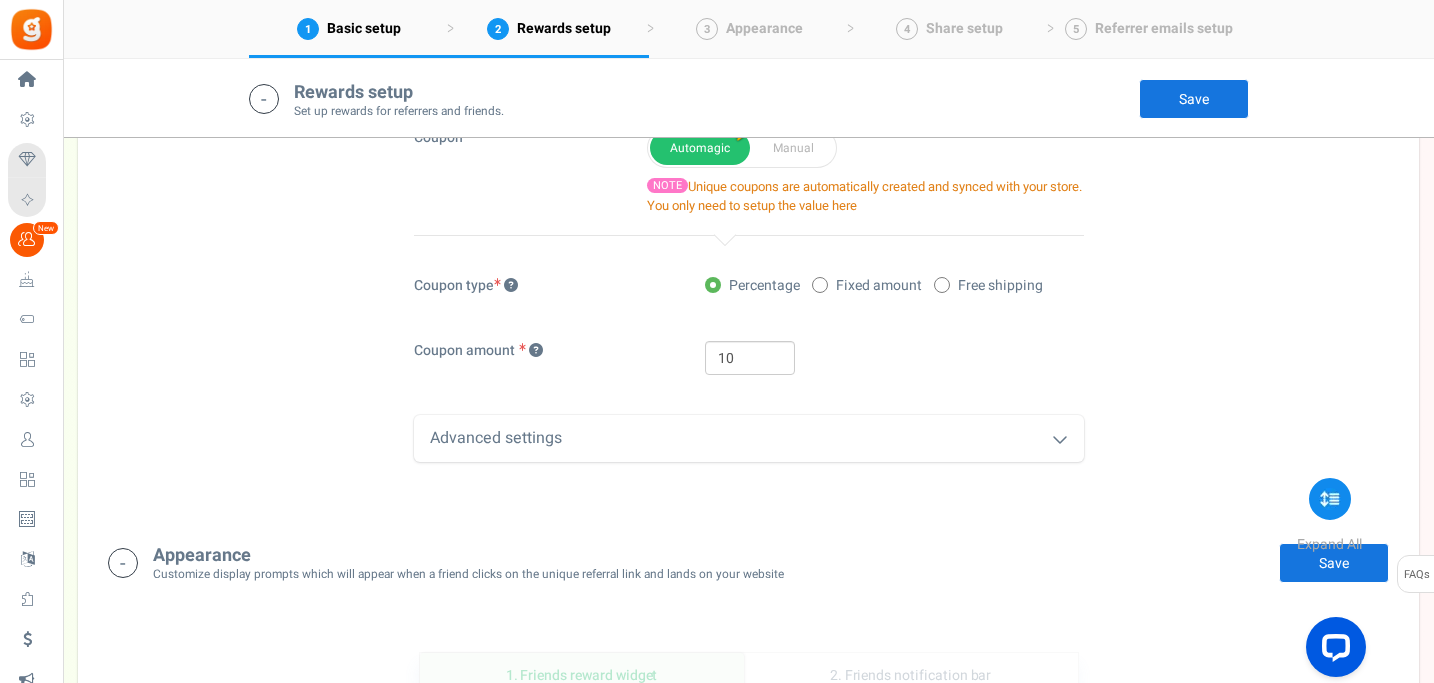 click on "Advanced settings" at bounding box center (749, 438) 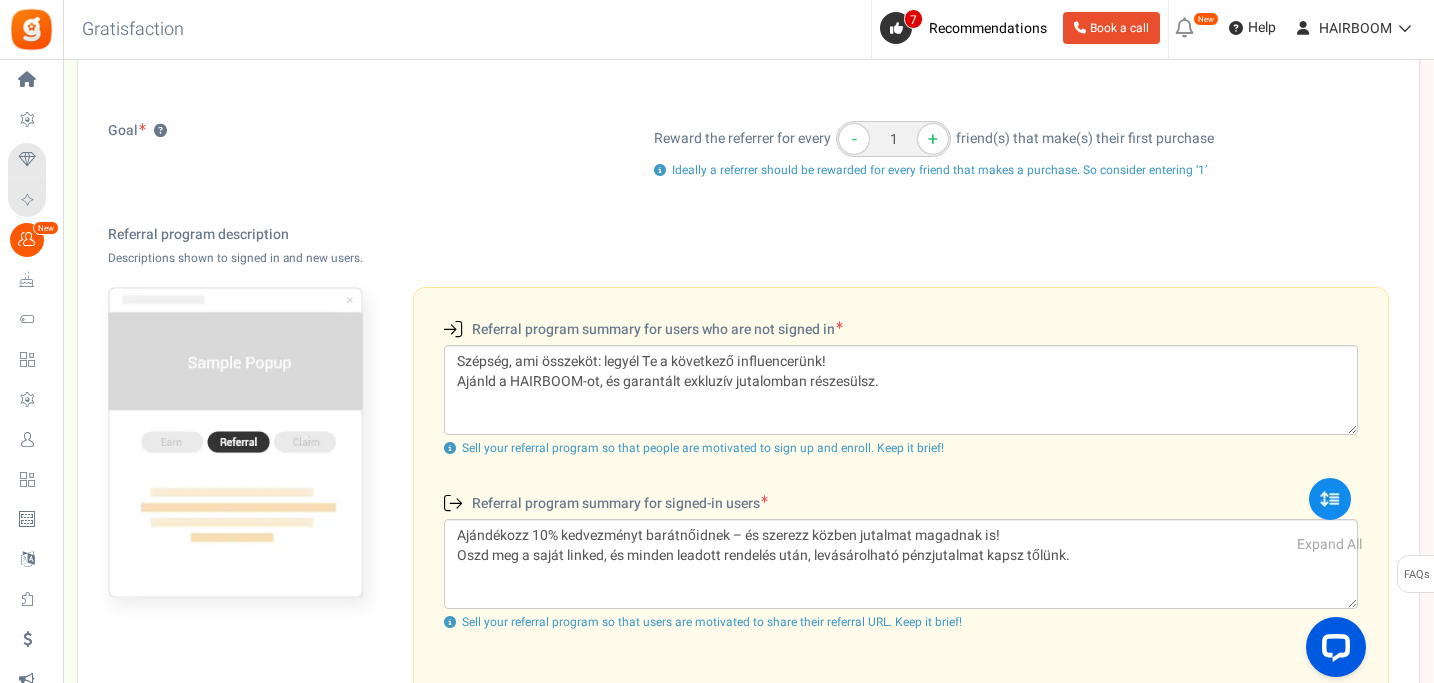 scroll, scrollTop: 0, scrollLeft: 0, axis: both 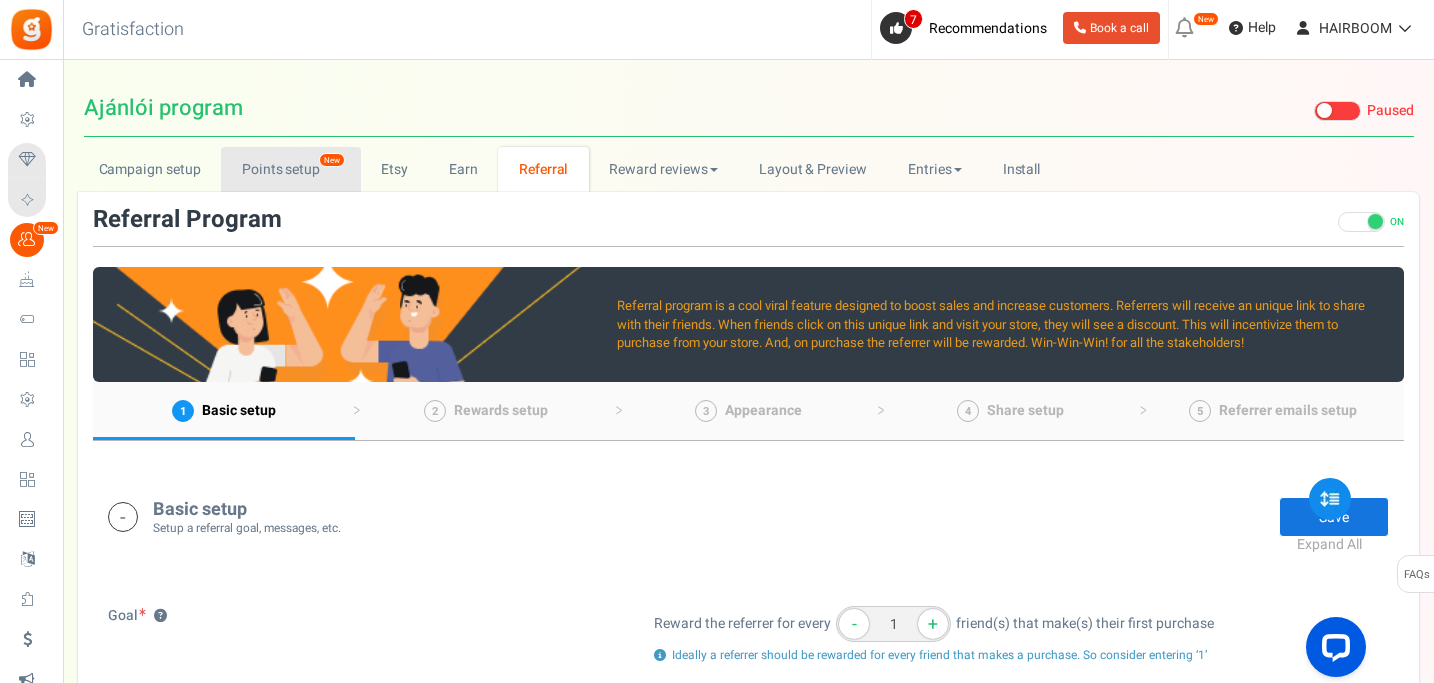 click on "Points setup
New" at bounding box center (290, 169) 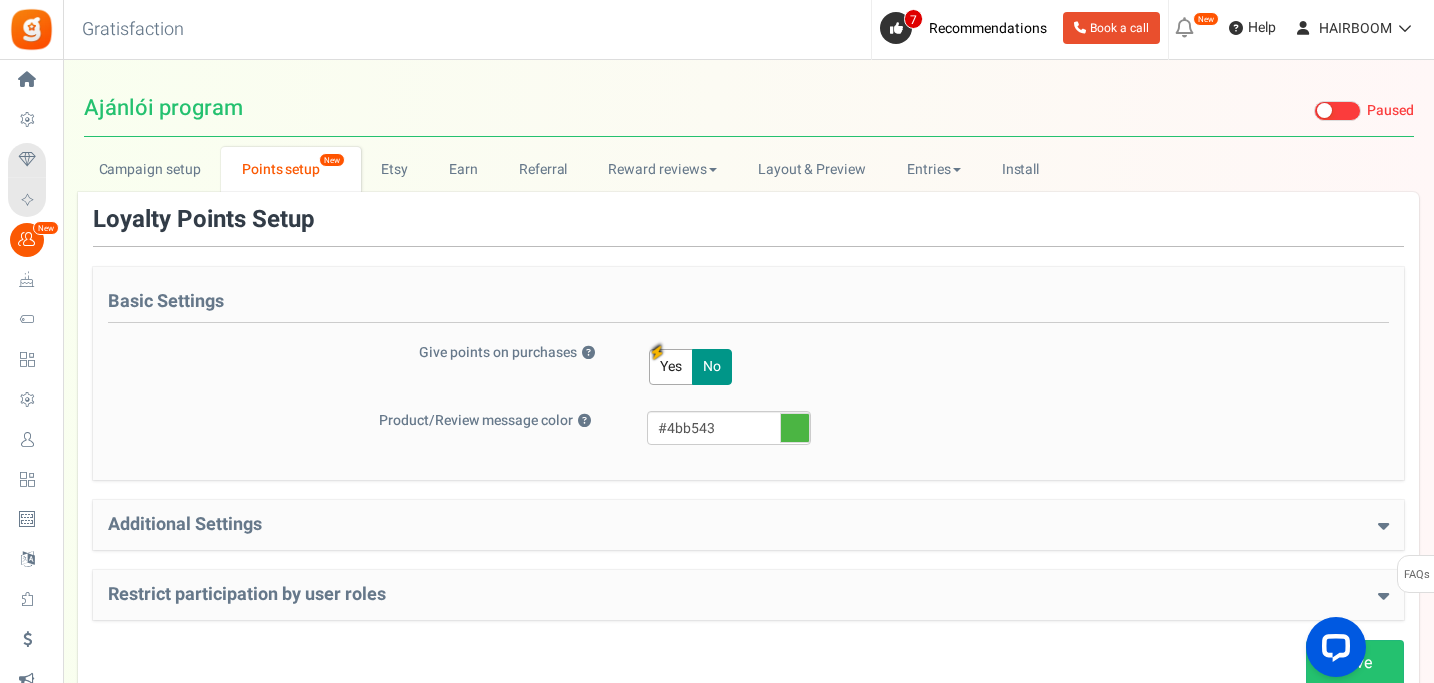 scroll, scrollTop: 0, scrollLeft: 0, axis: both 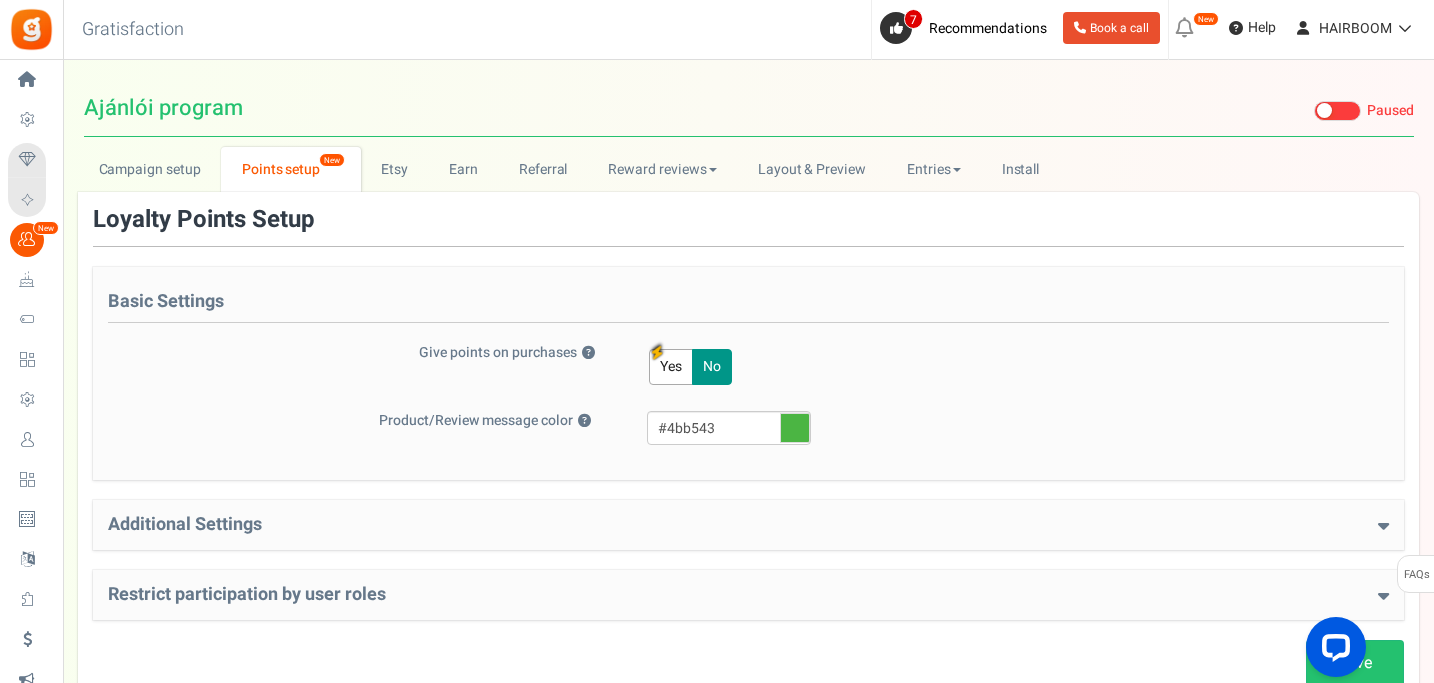 click on "Ajánlói program
Visit Your Campaign
Live
Paused" at bounding box center [749, 108] 